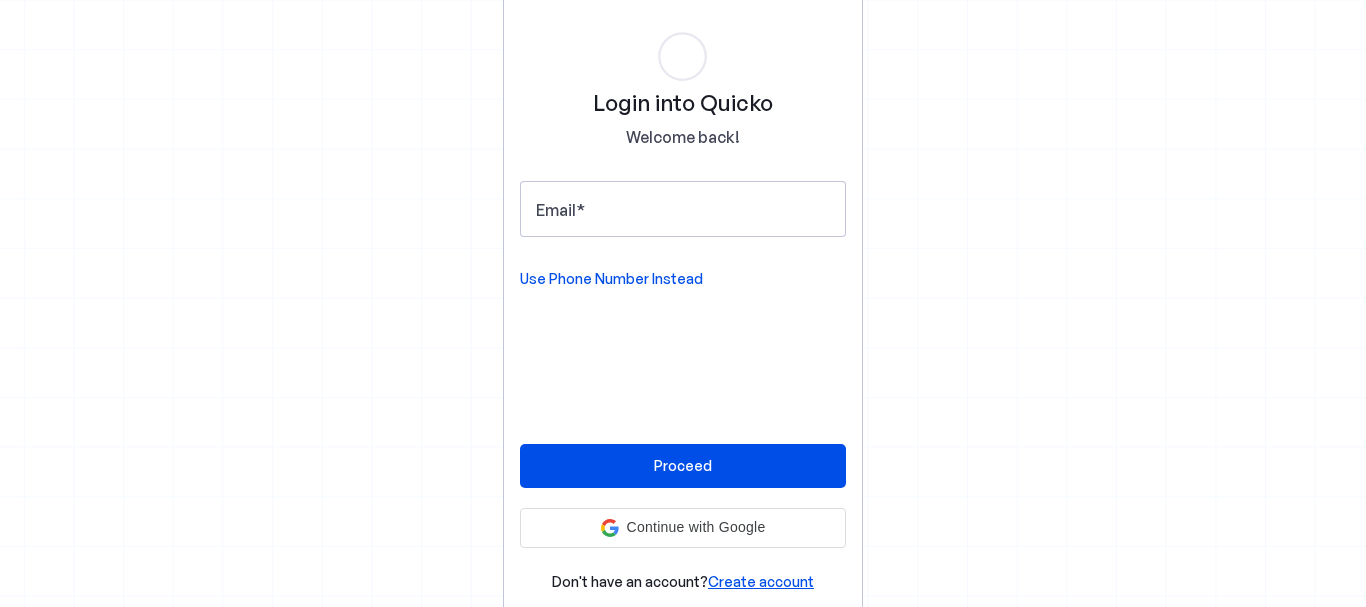 scroll, scrollTop: 0, scrollLeft: 0, axis: both 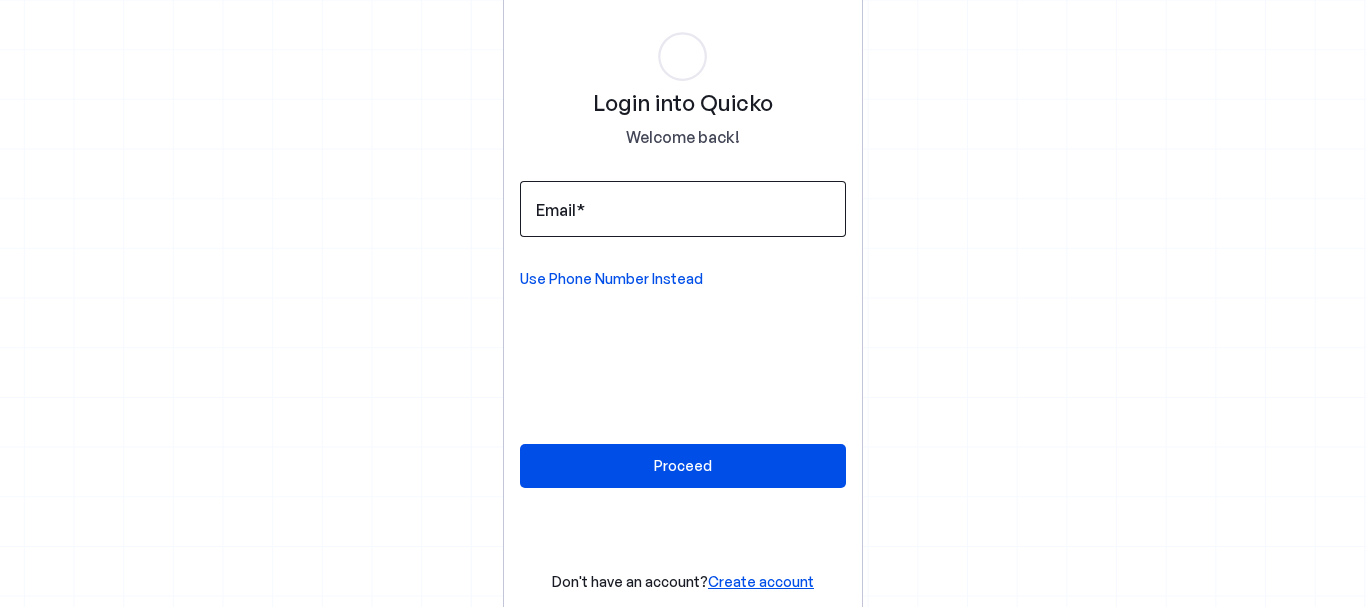 click on "Email" at bounding box center [556, 210] 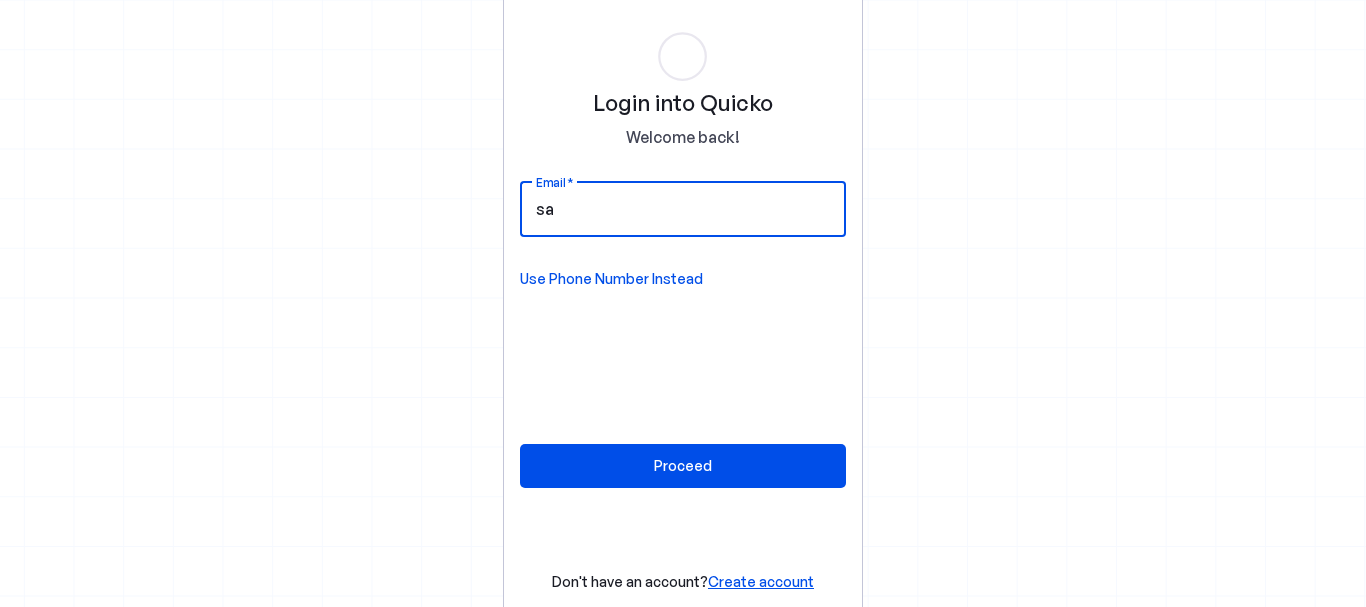 type on "SANTOSHSATISFACTION51@[EXAMPLE.COM]" 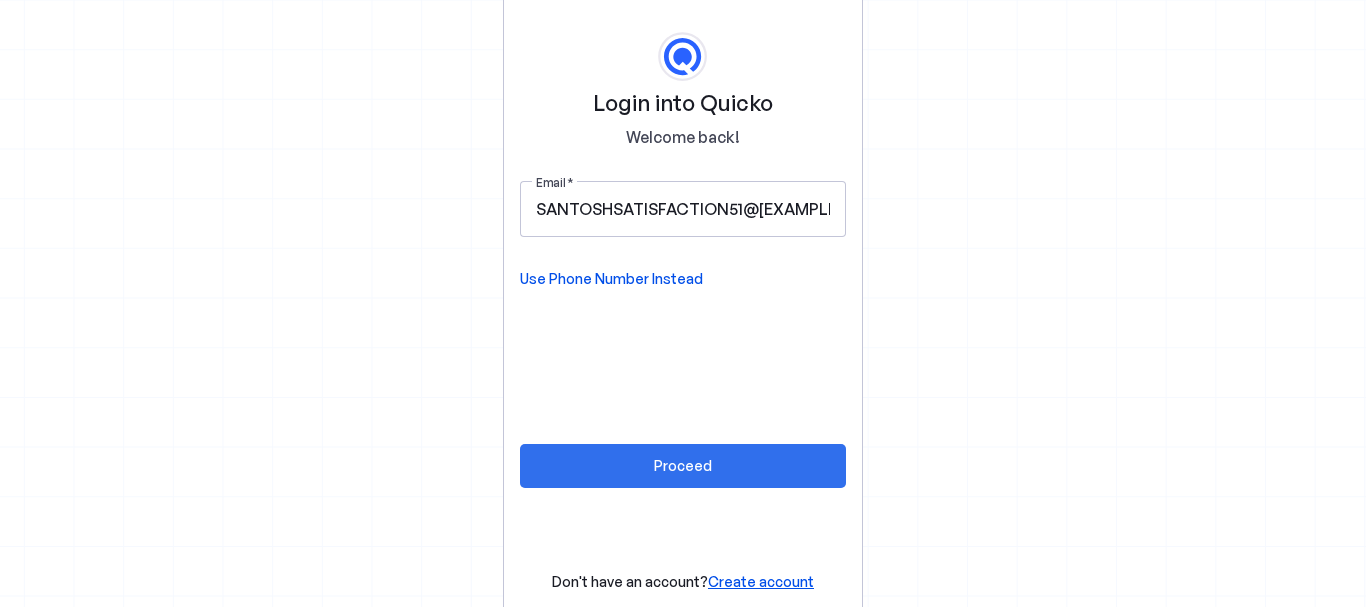 click on "Proceed" at bounding box center [683, 465] 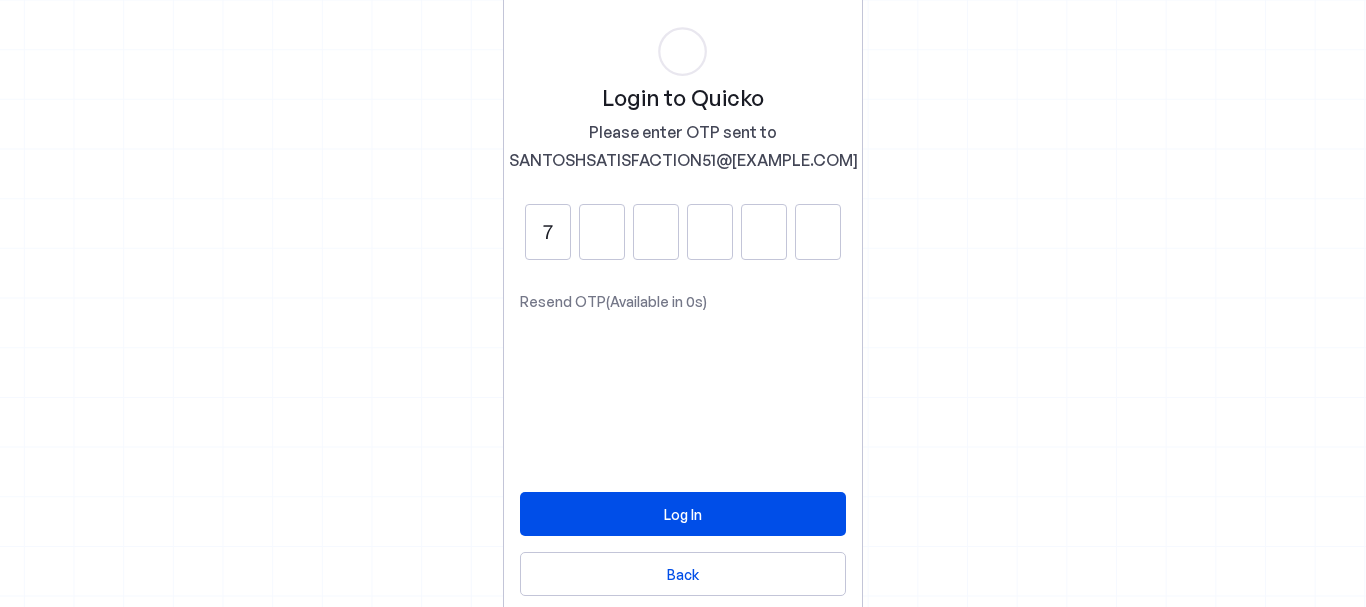 type on "7" 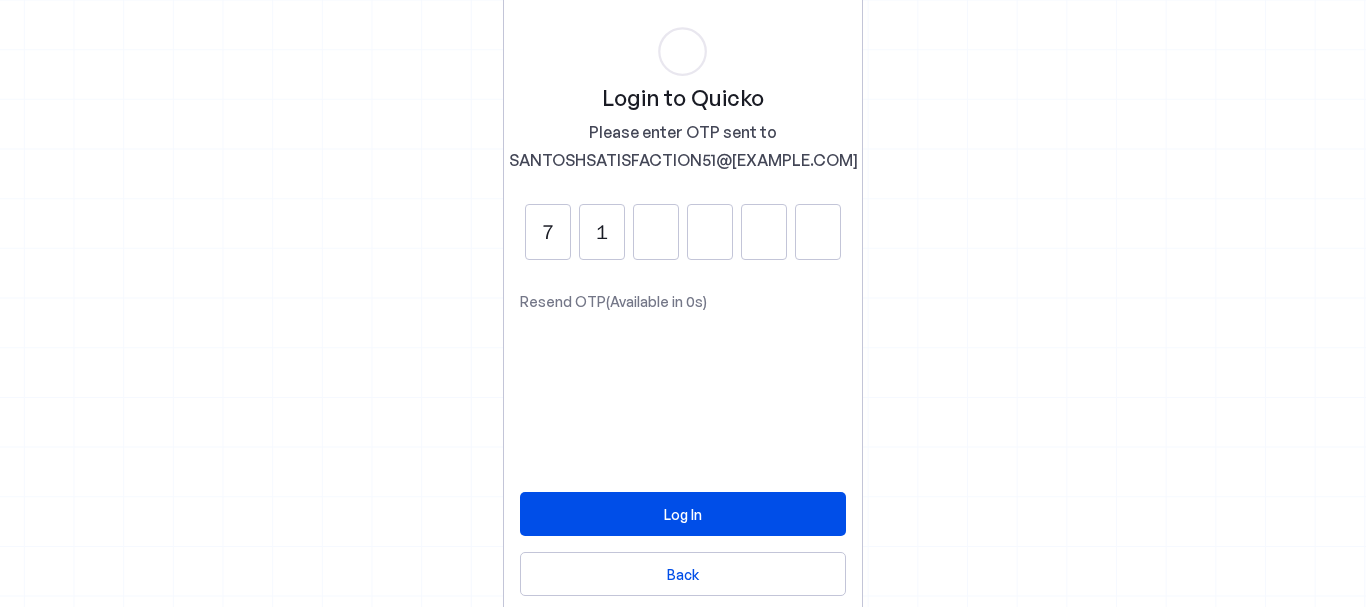 type on "1" 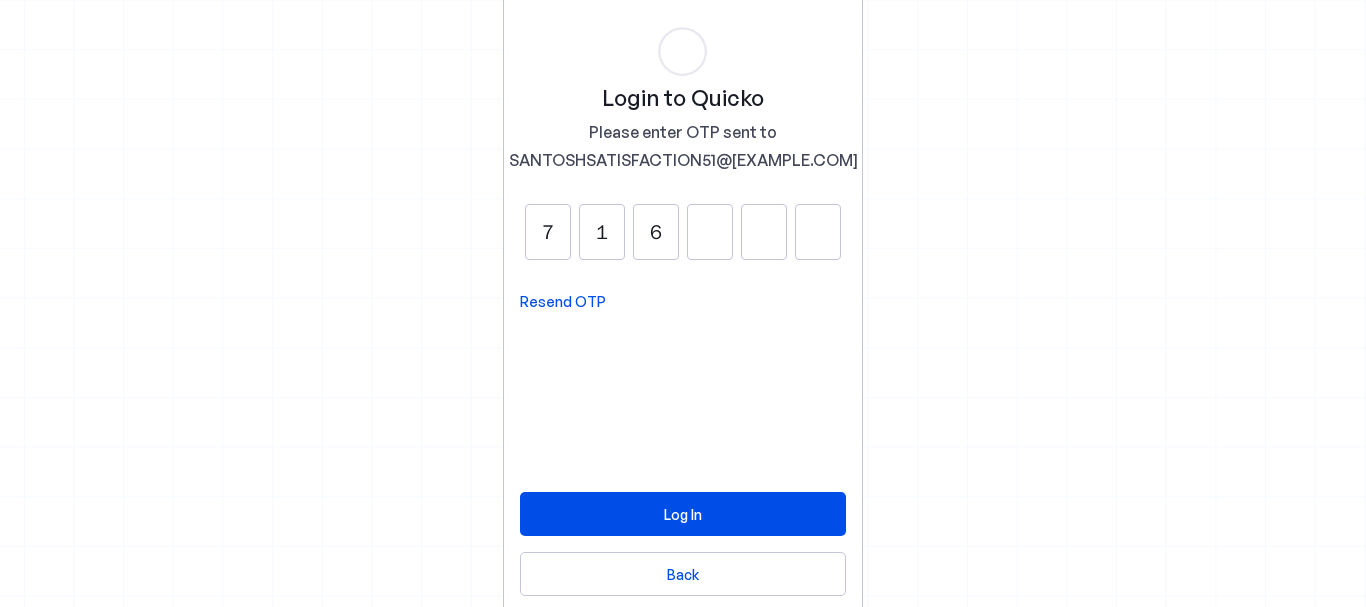 type on "6" 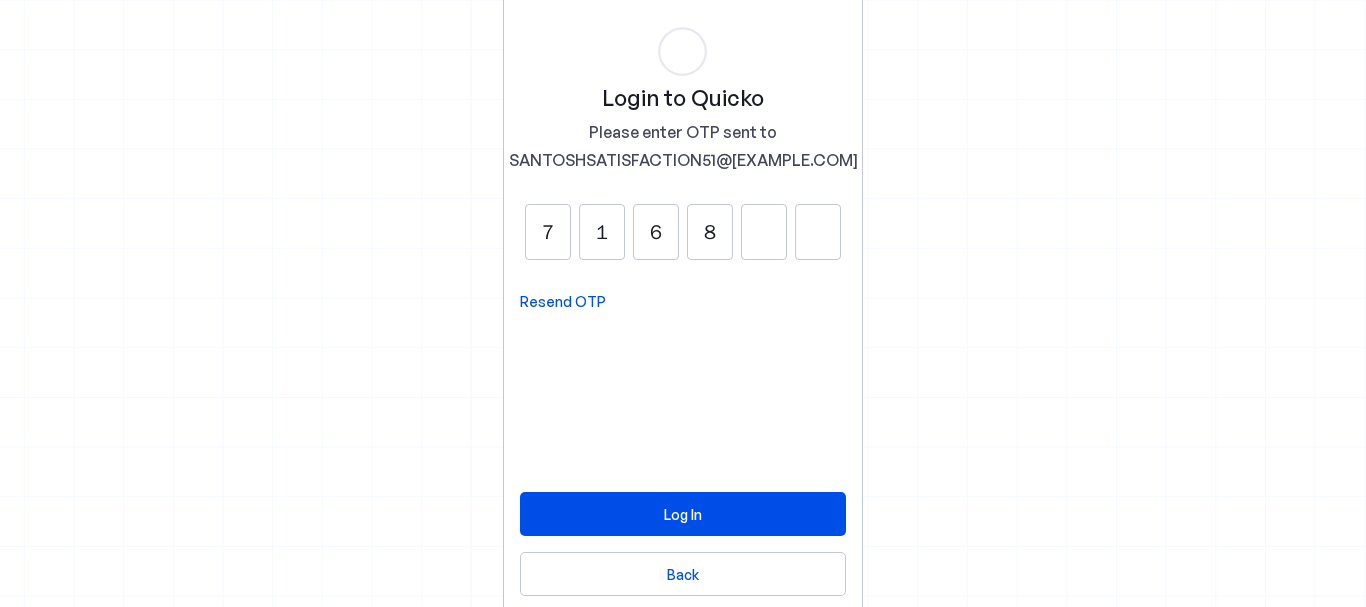 type on "8" 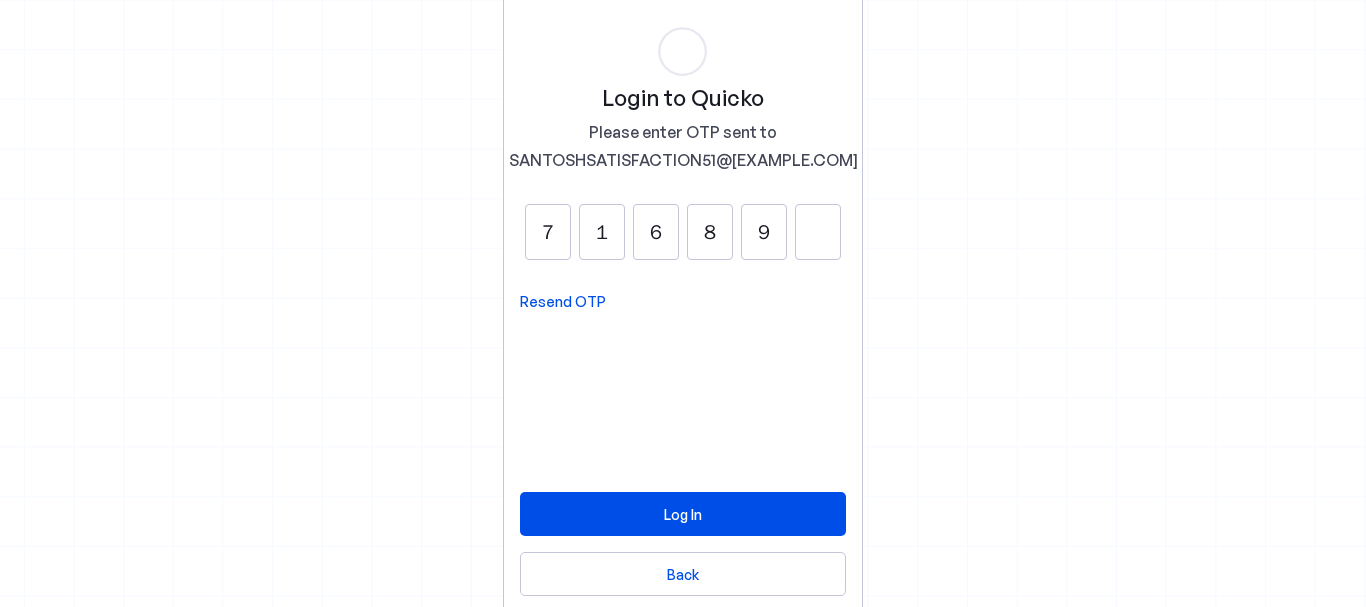 type on "9" 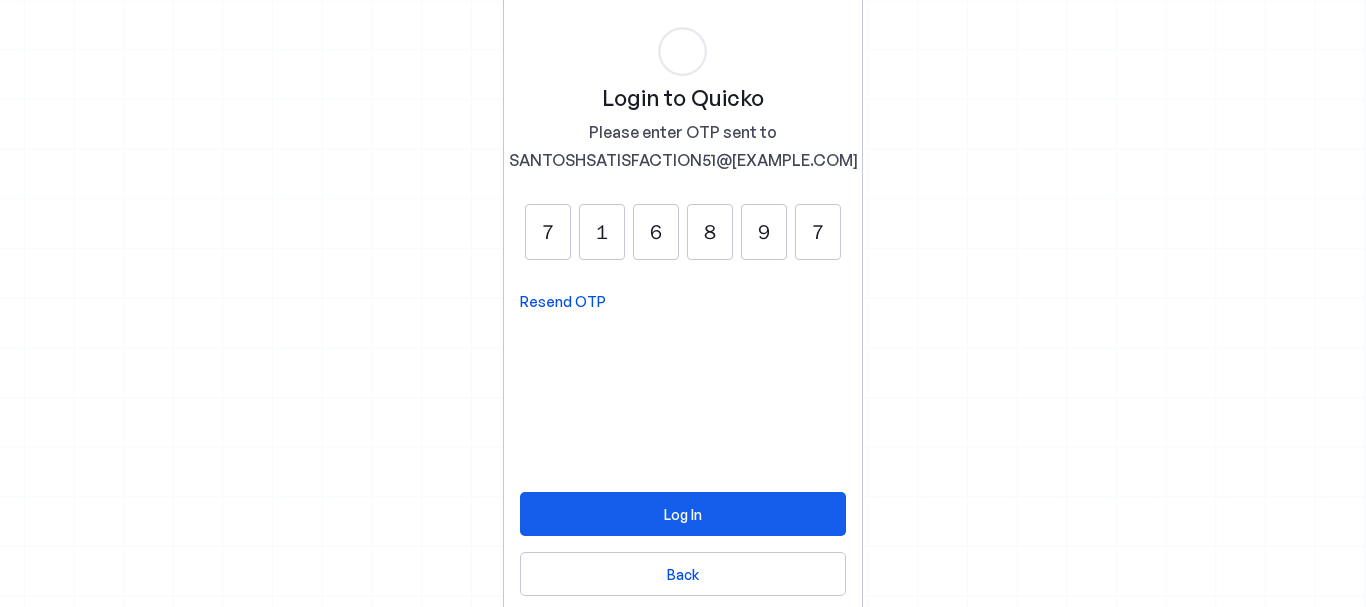 type on "7" 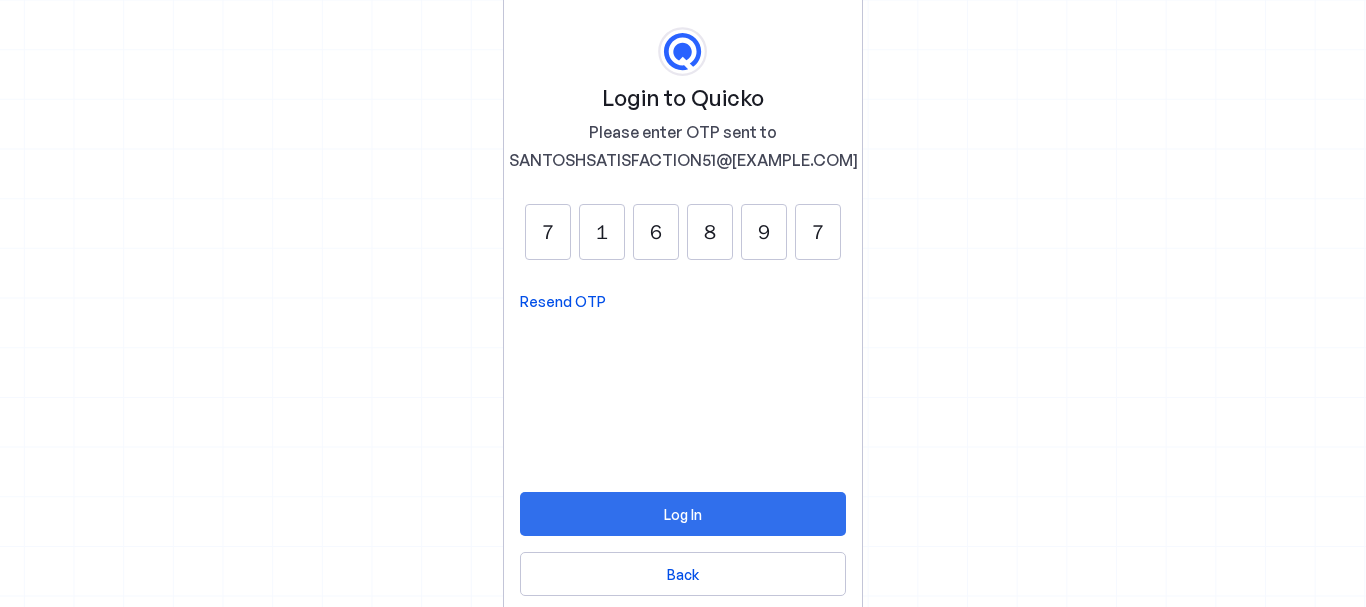 click on "Log In" at bounding box center (683, 514) 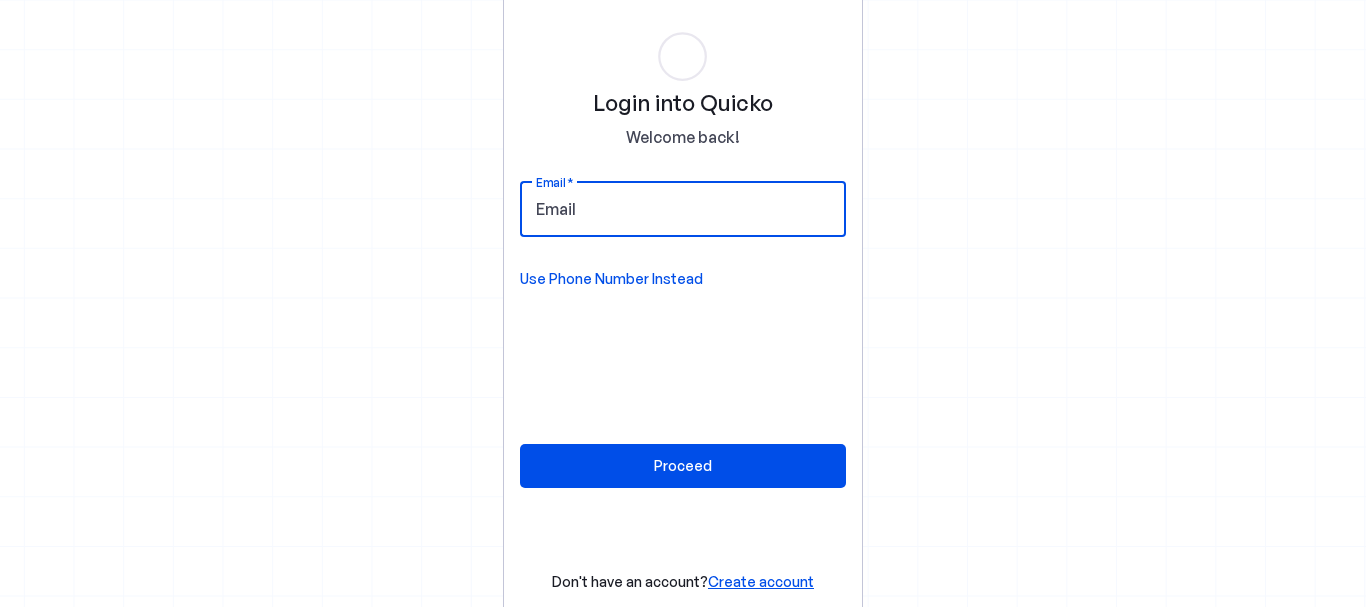 click on "Email" at bounding box center [683, 209] 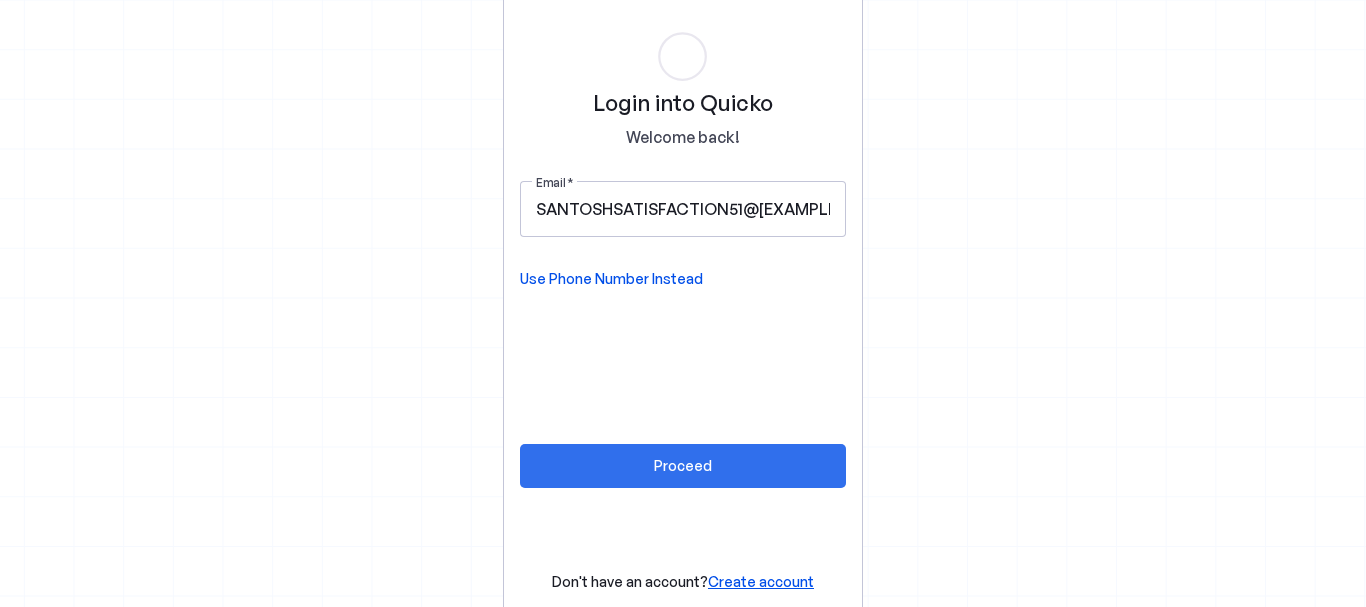click on "Proceed" at bounding box center (683, 465) 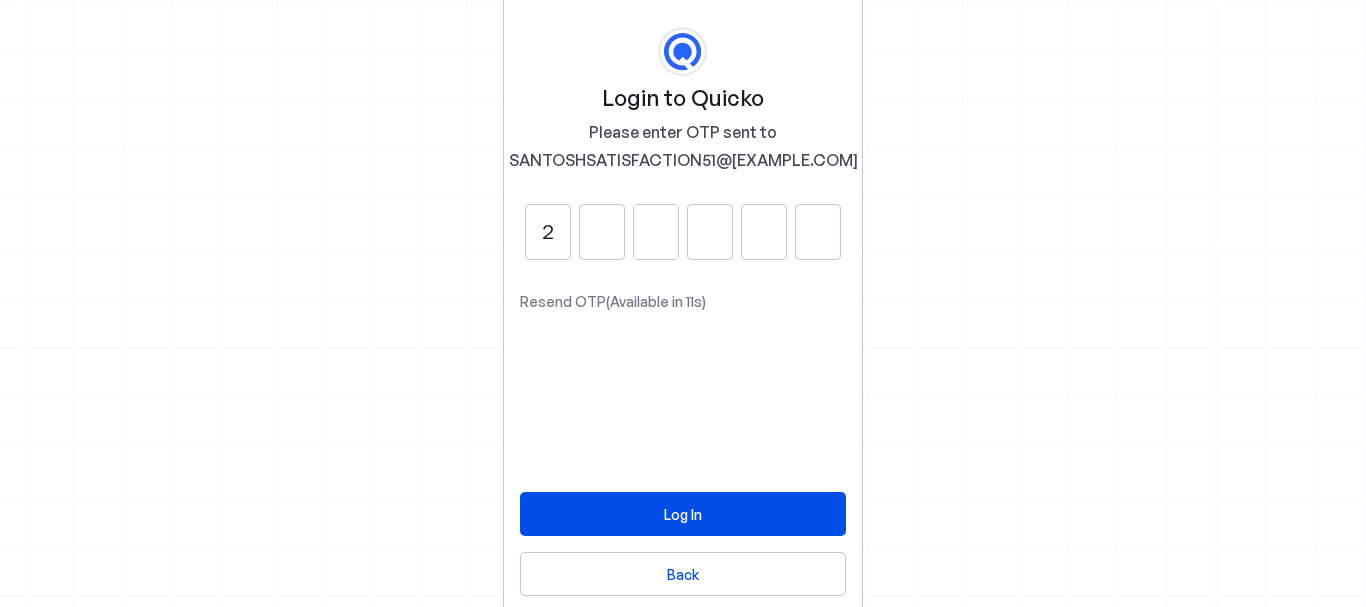 type on "2" 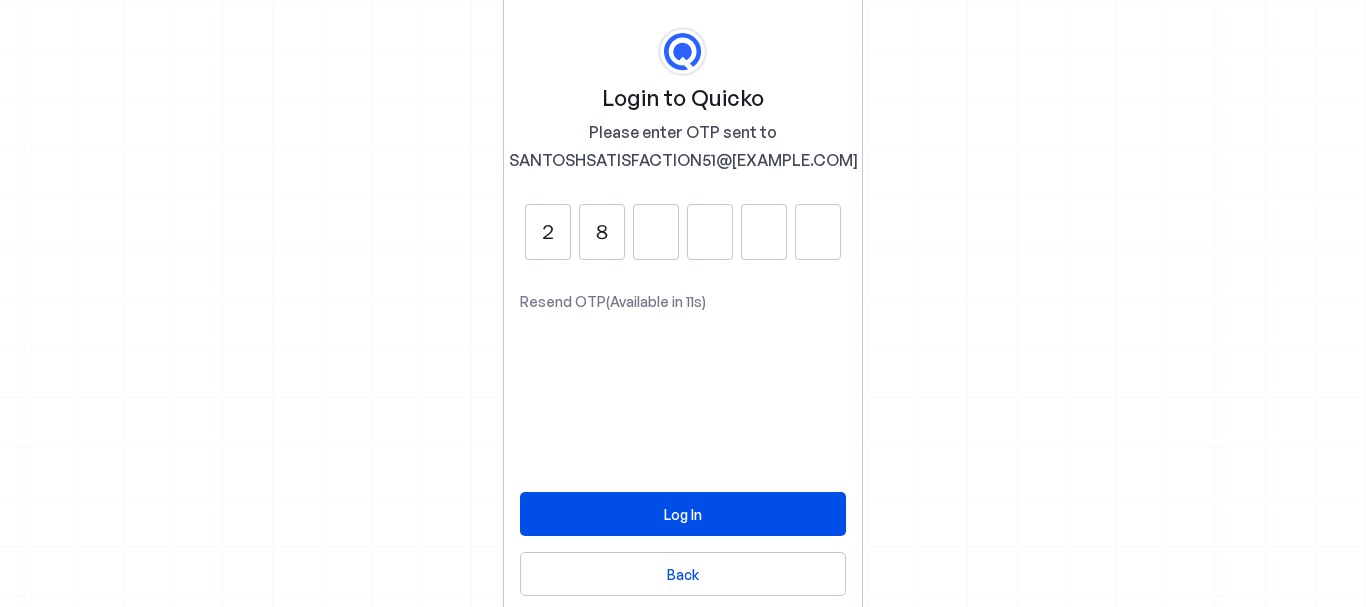 type on "8" 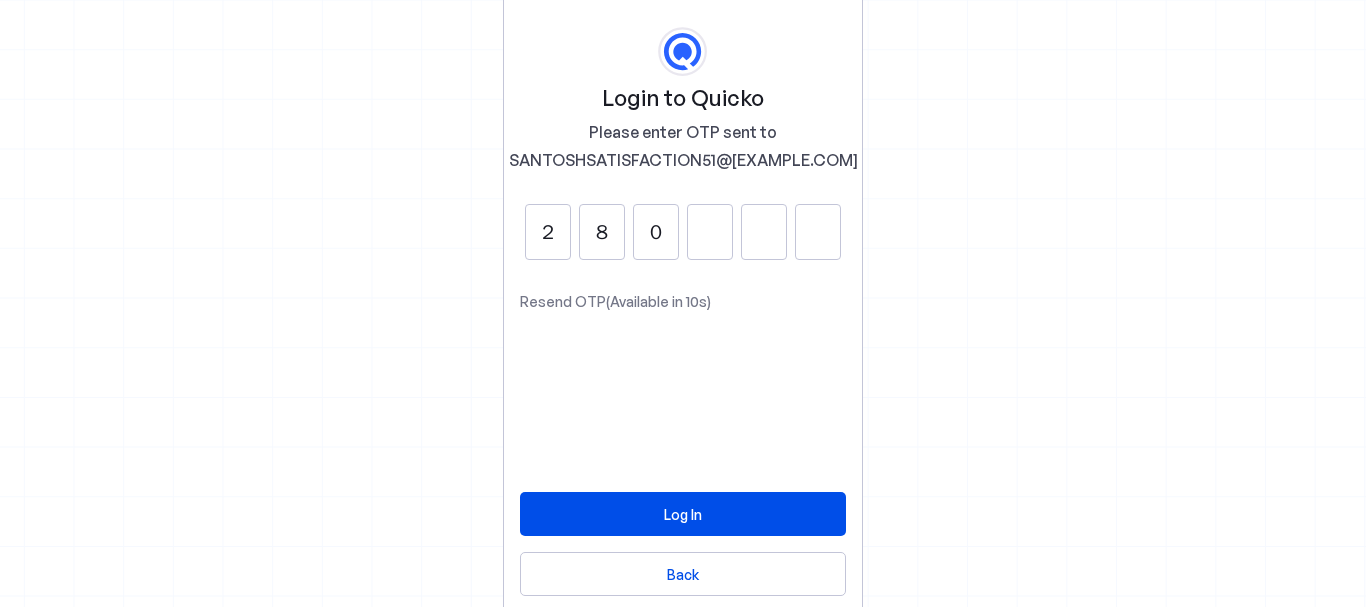 type on "0" 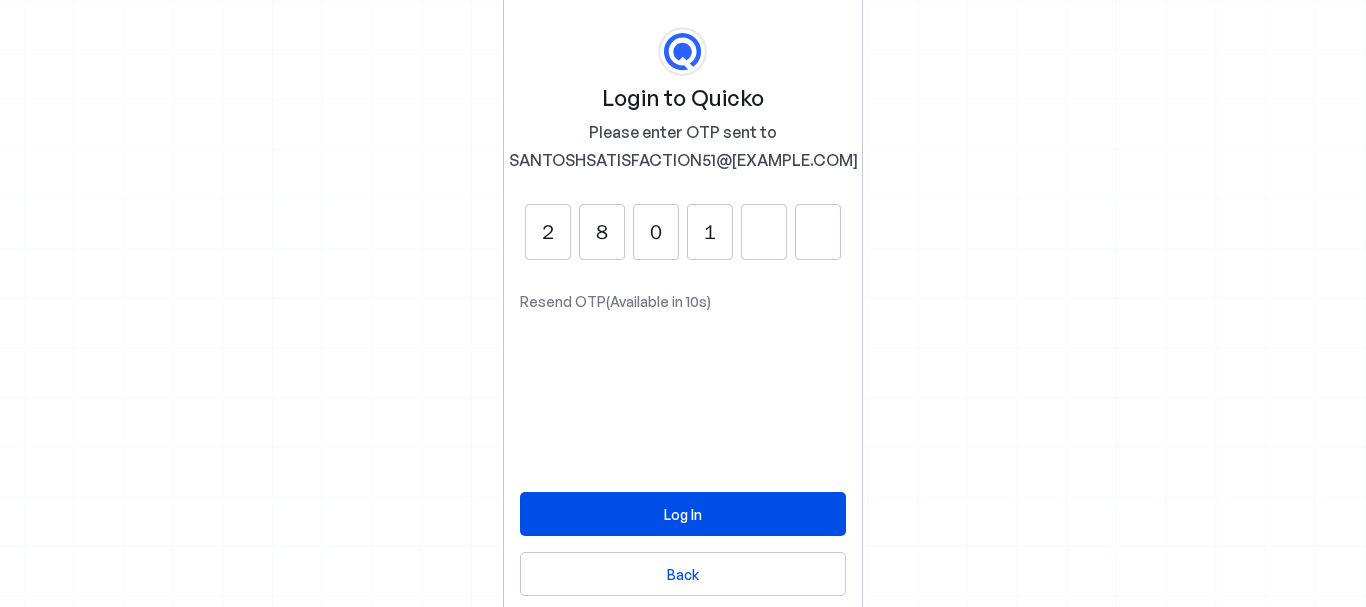 type on "1" 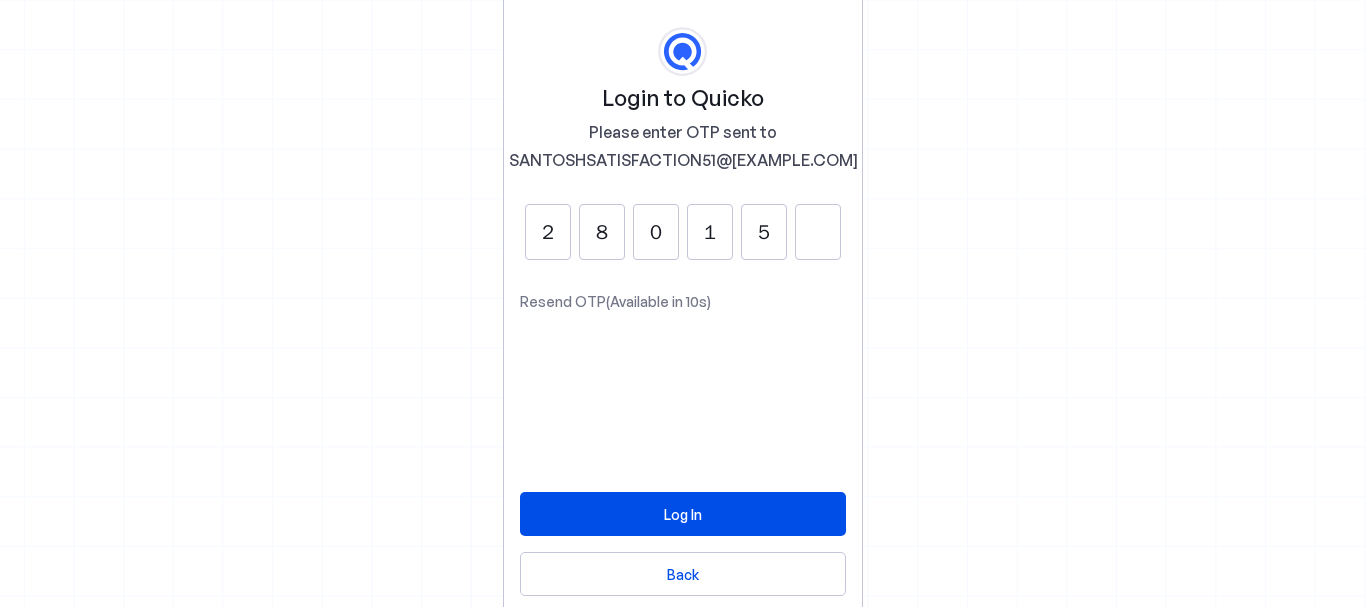 type on "5" 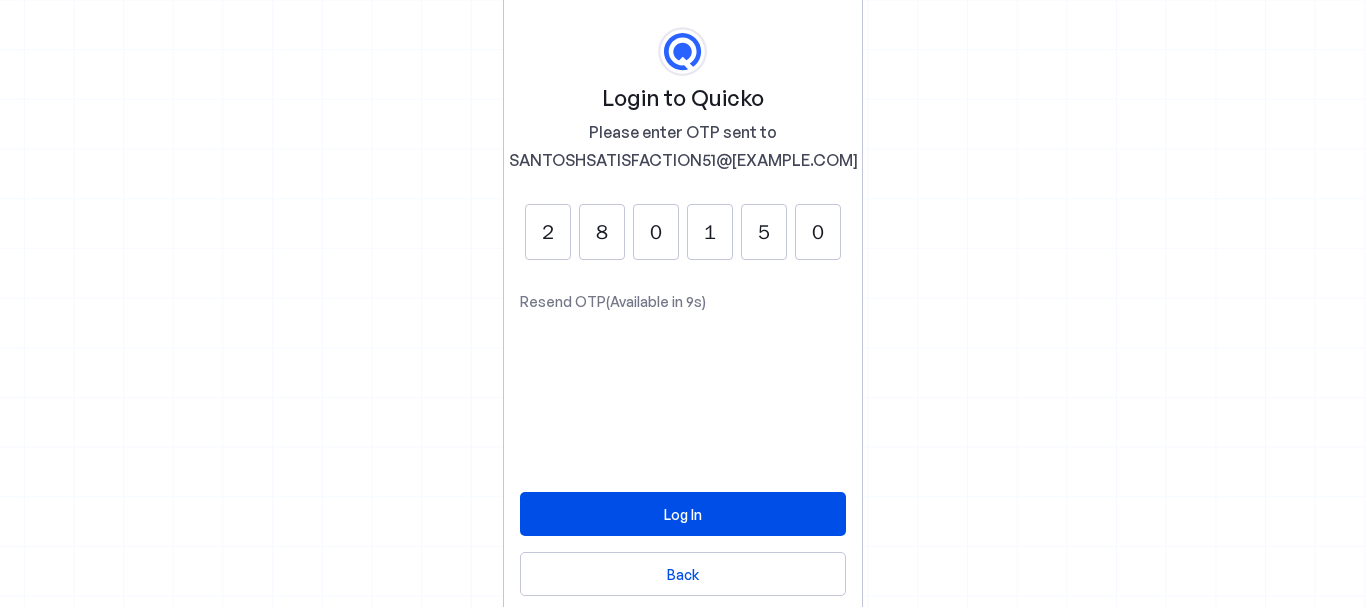 type on "0" 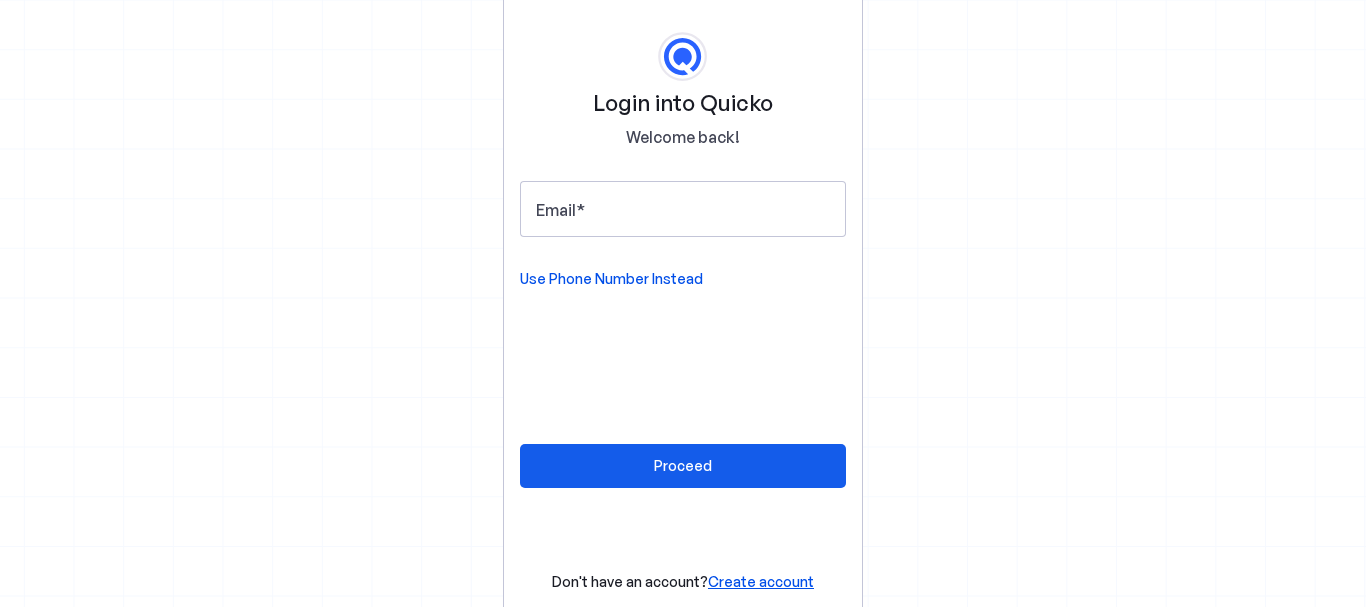 drag, startPoint x: 692, startPoint y: 466, endPoint x: 635, endPoint y: 475, distance: 57.706154 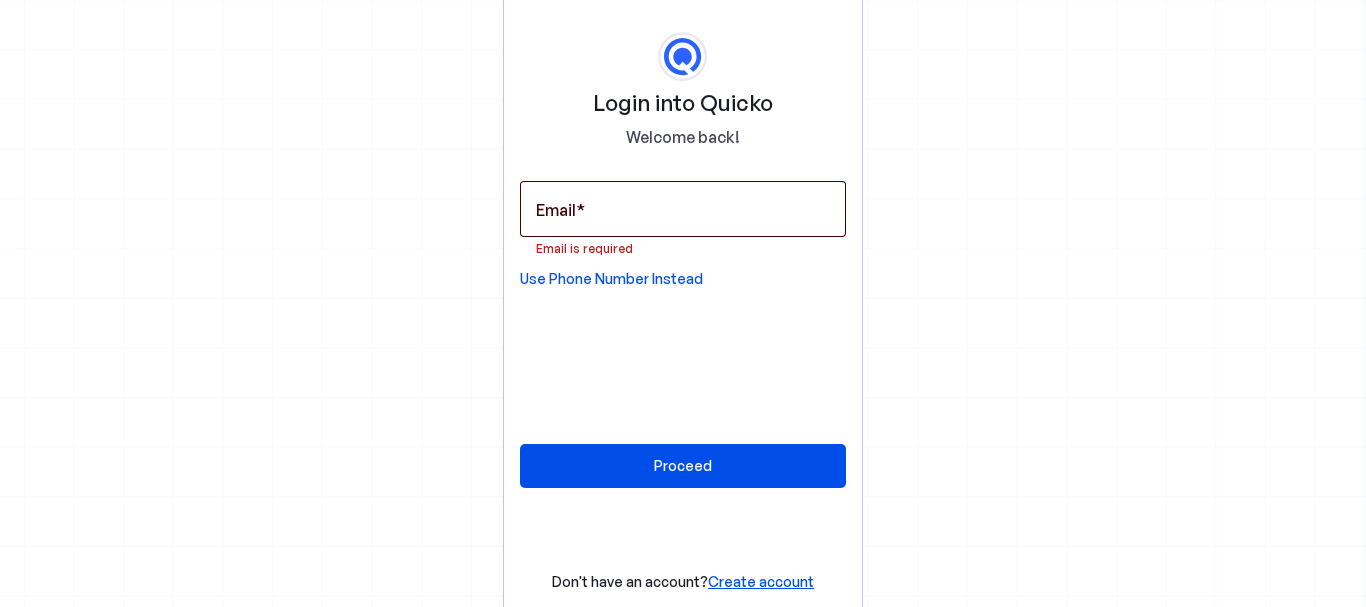 click on "Email" at bounding box center [556, 210] 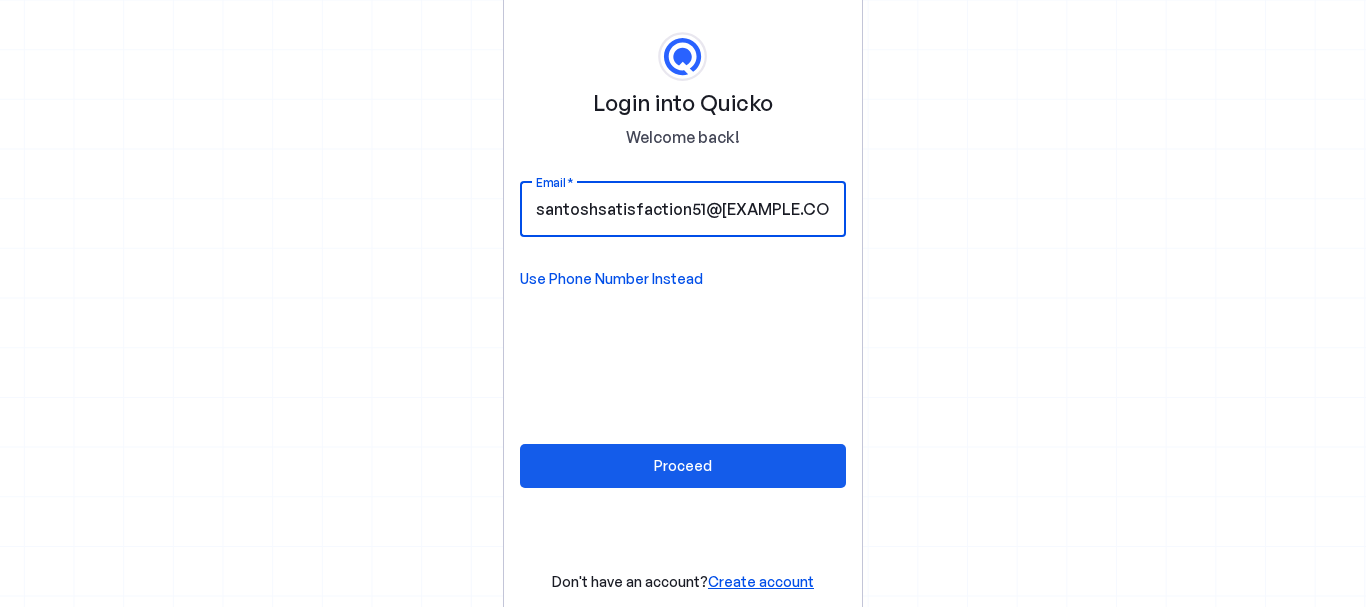 type on "santoshsatisfaction51@gmail.com" 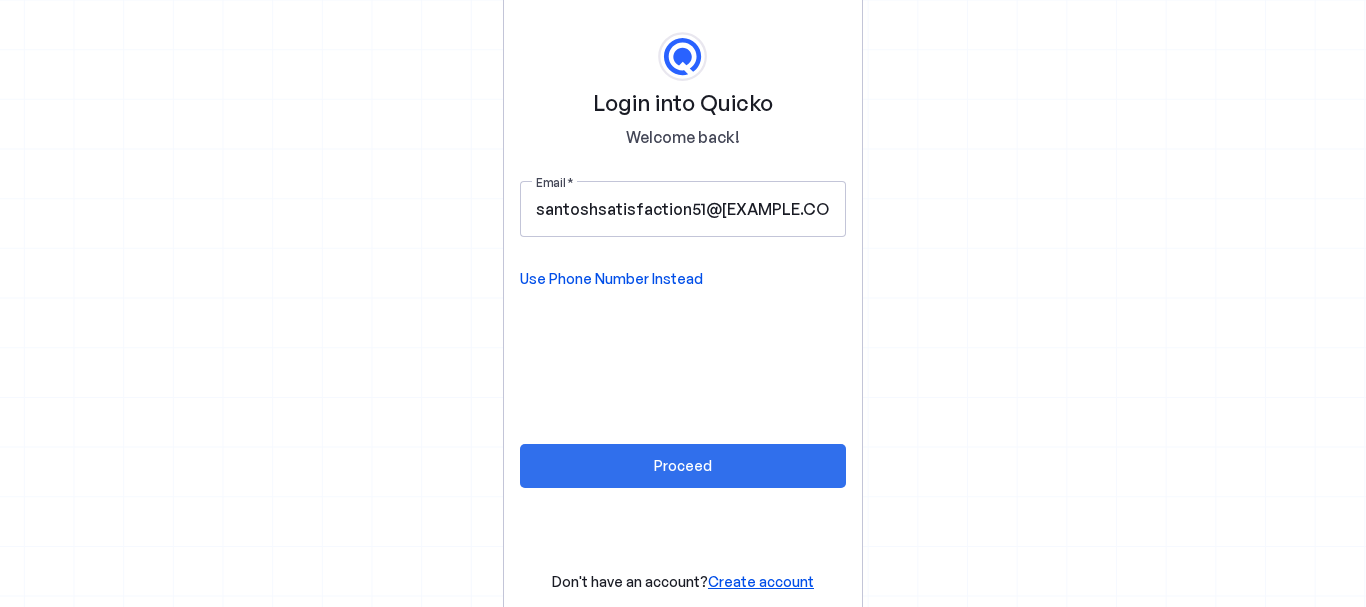 click on "Proceed" at bounding box center [683, 465] 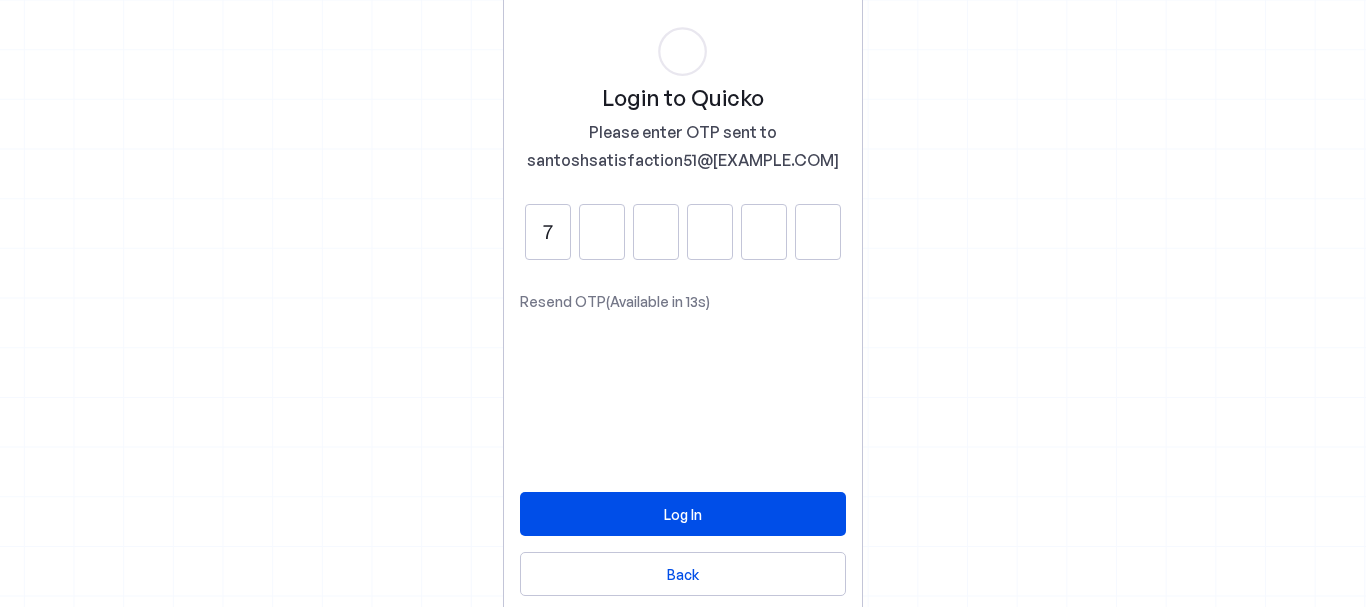 type on "7" 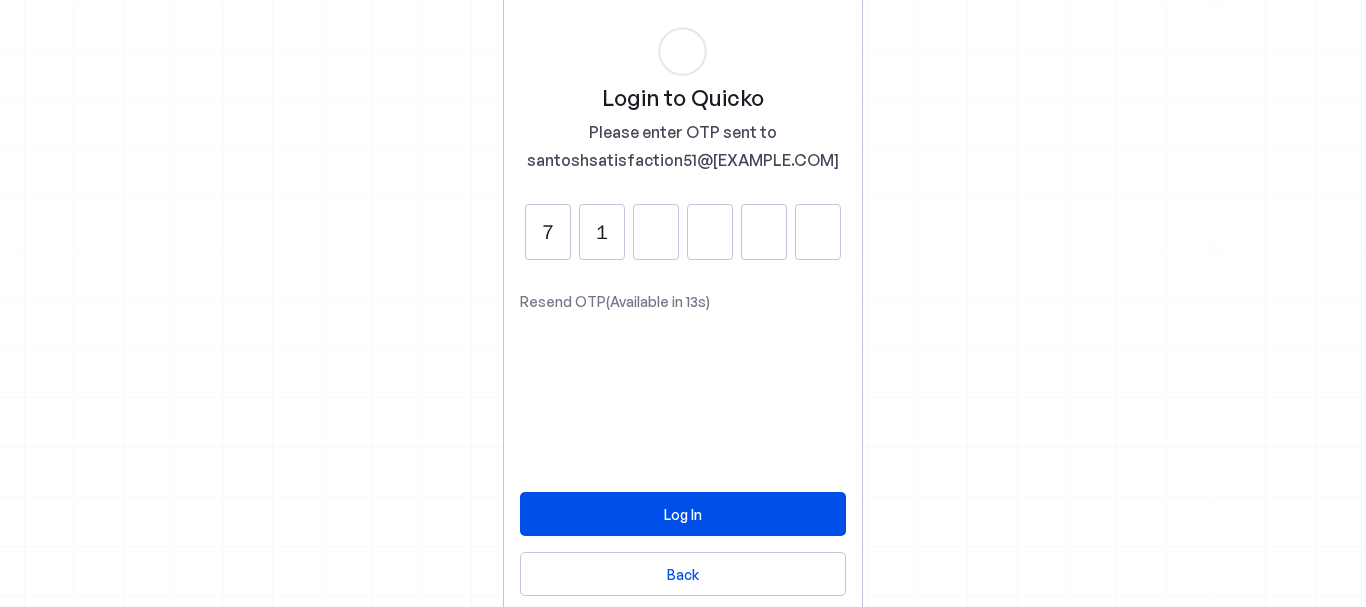 type on "1" 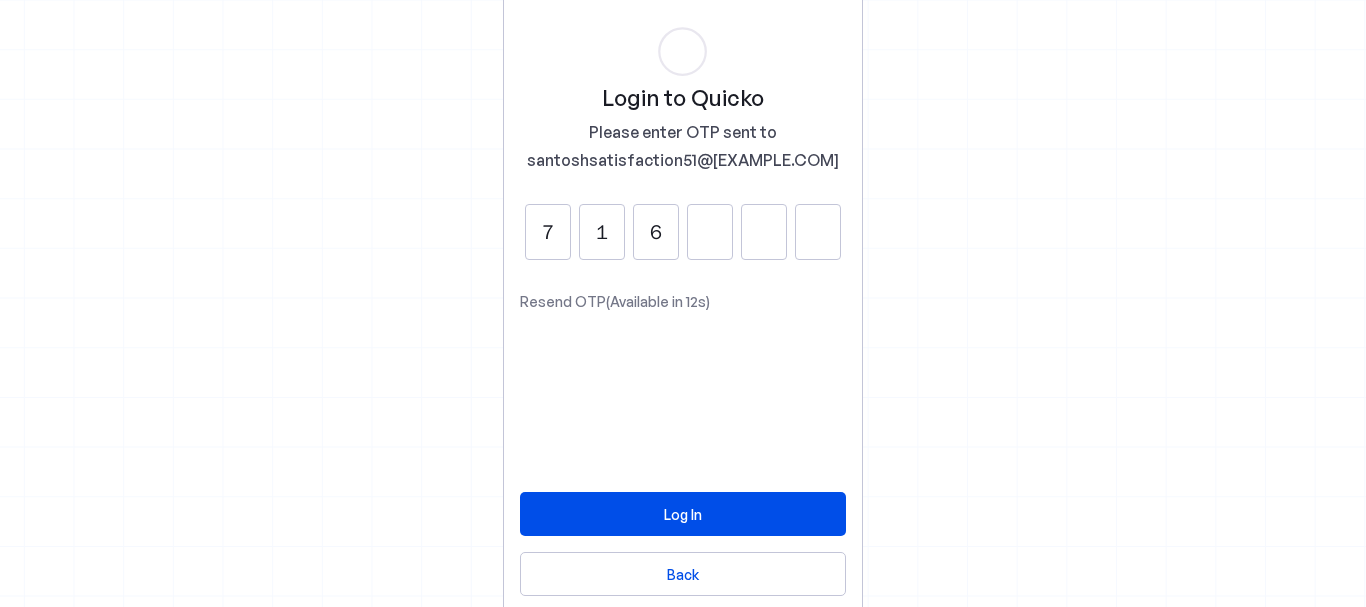 type on "6" 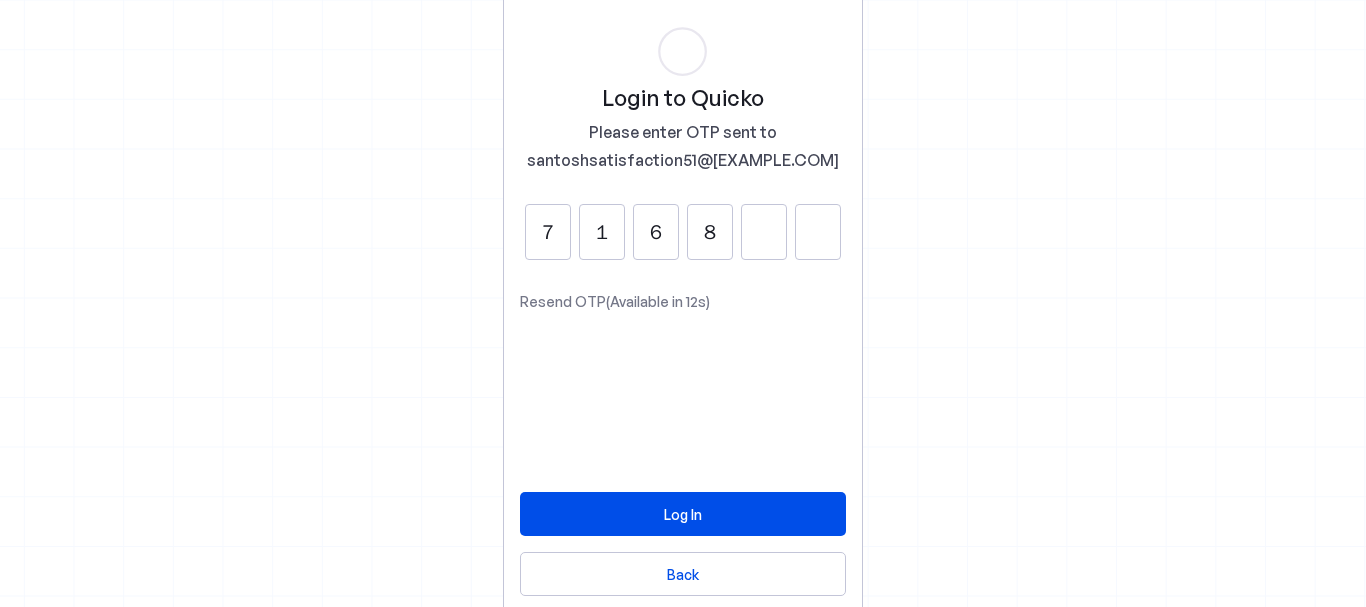 type on "8" 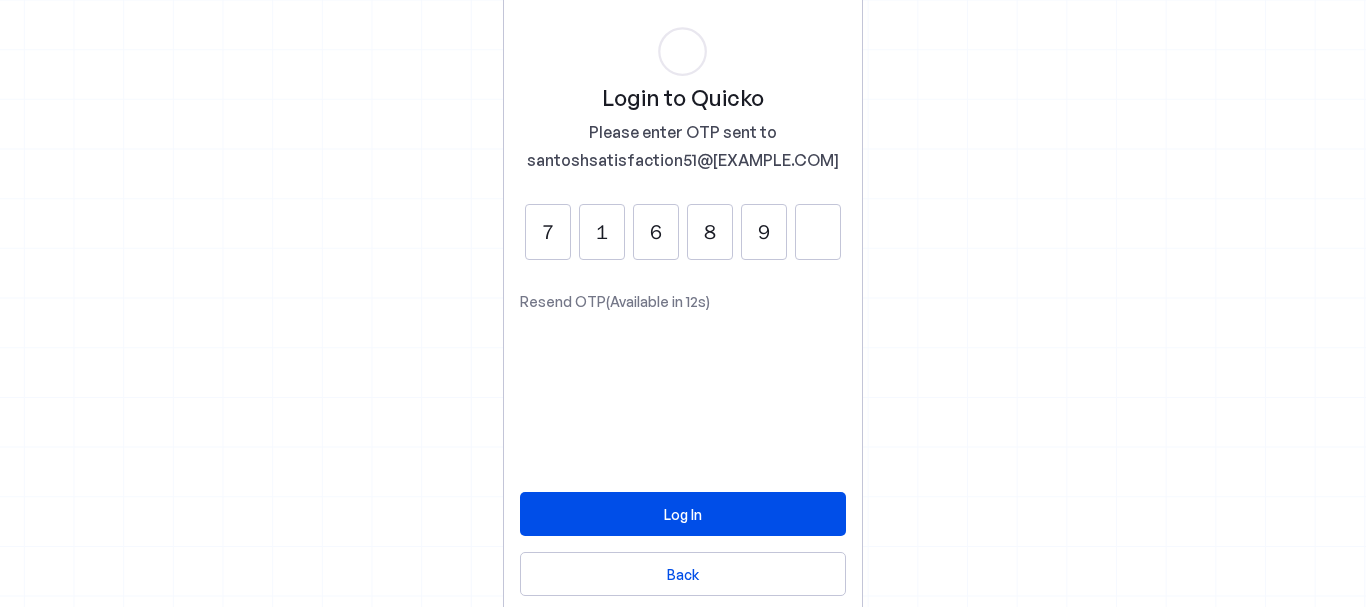 type on "9" 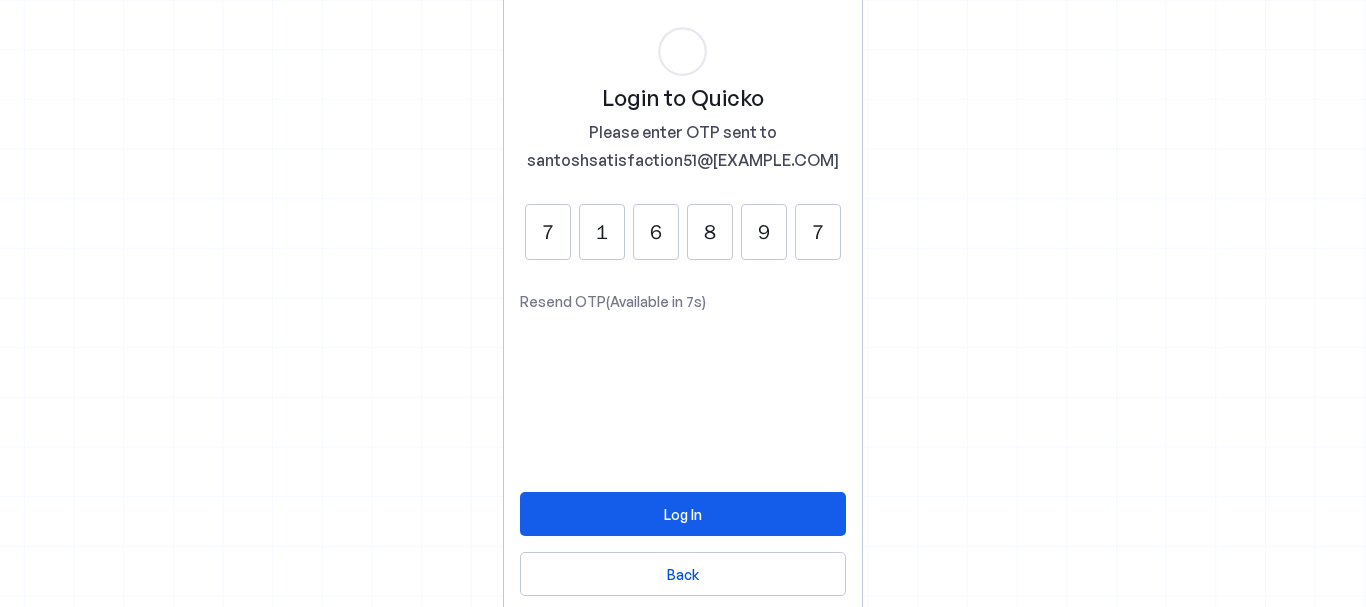 type on "7" 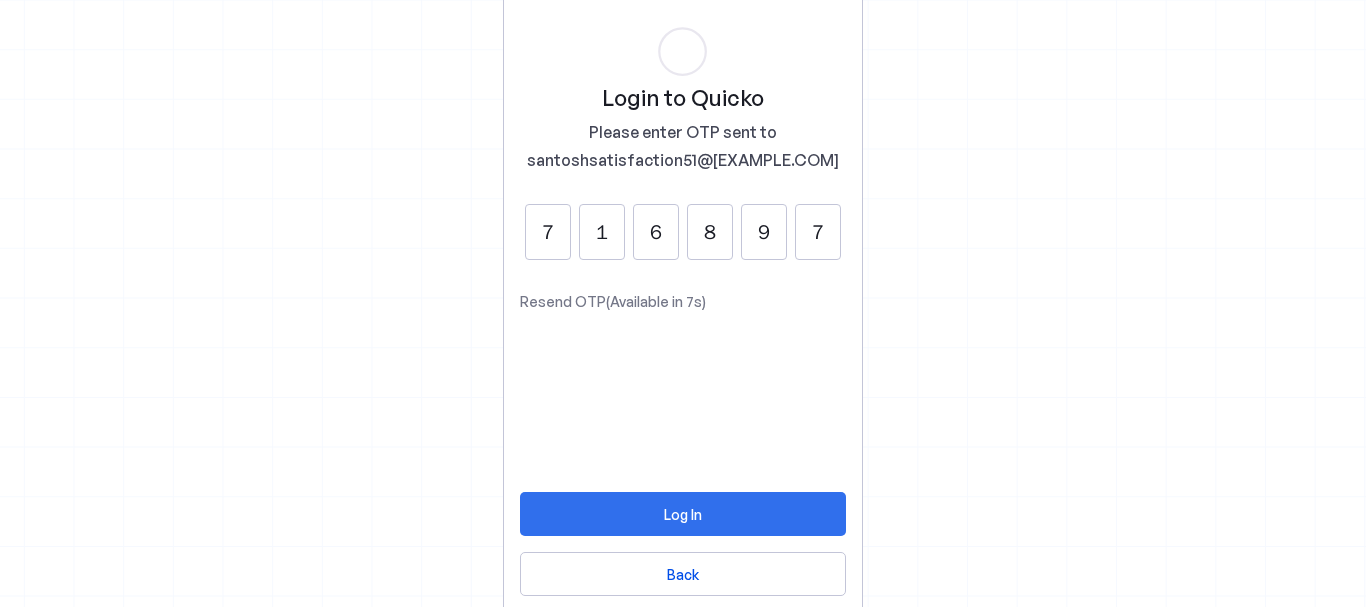 click on "Log In" at bounding box center (683, 514) 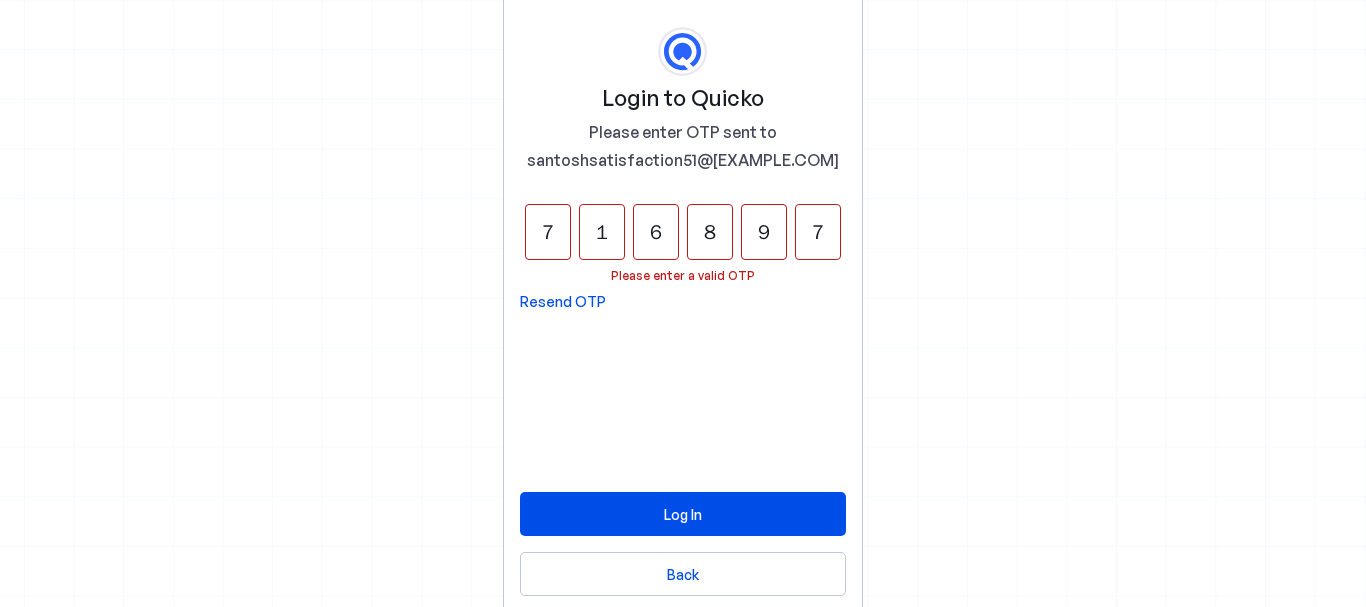 click on "7" at bounding box center (818, 232) 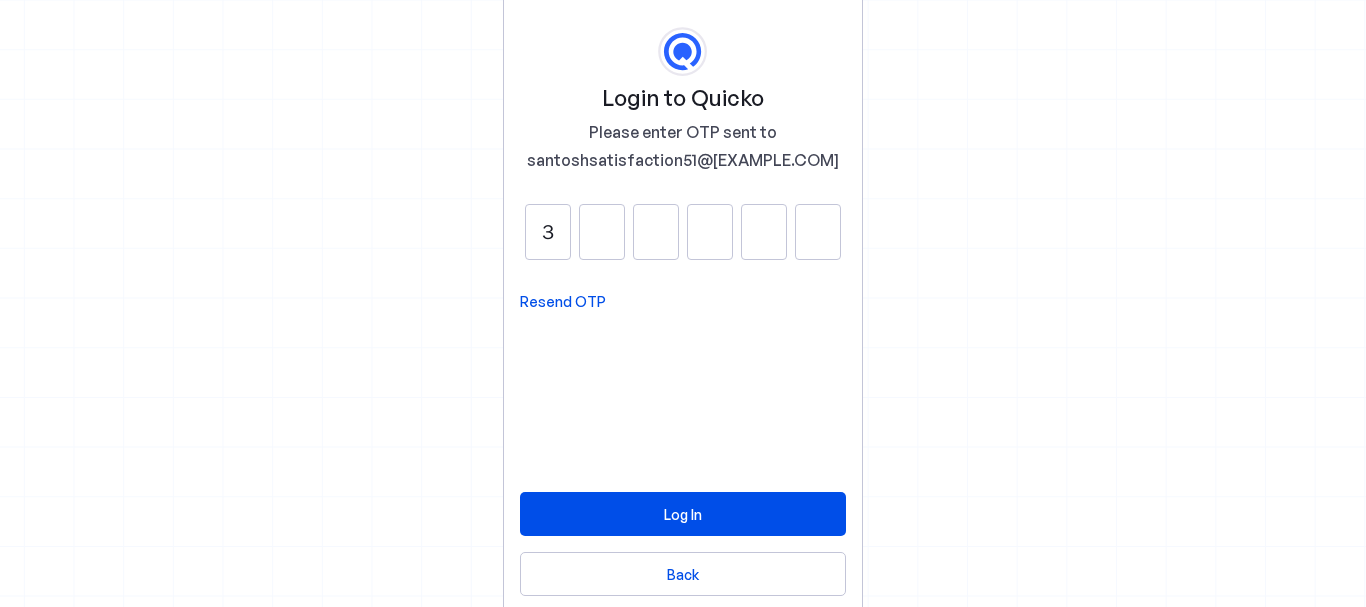 type on "3" 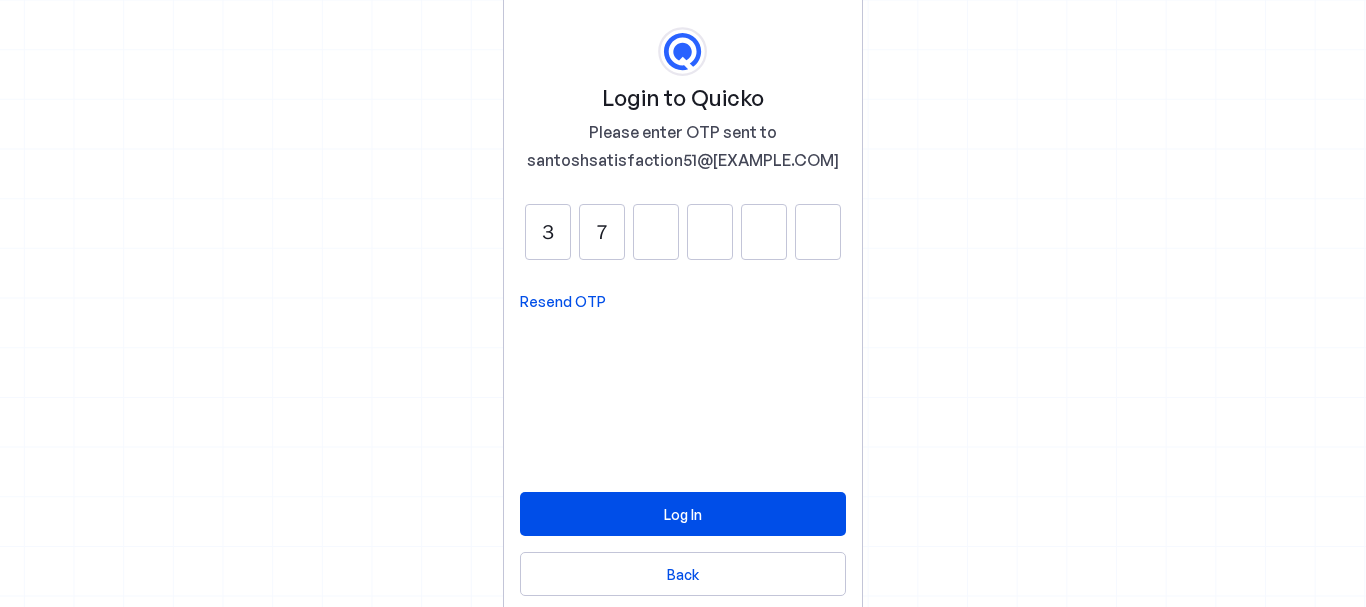 type on "7" 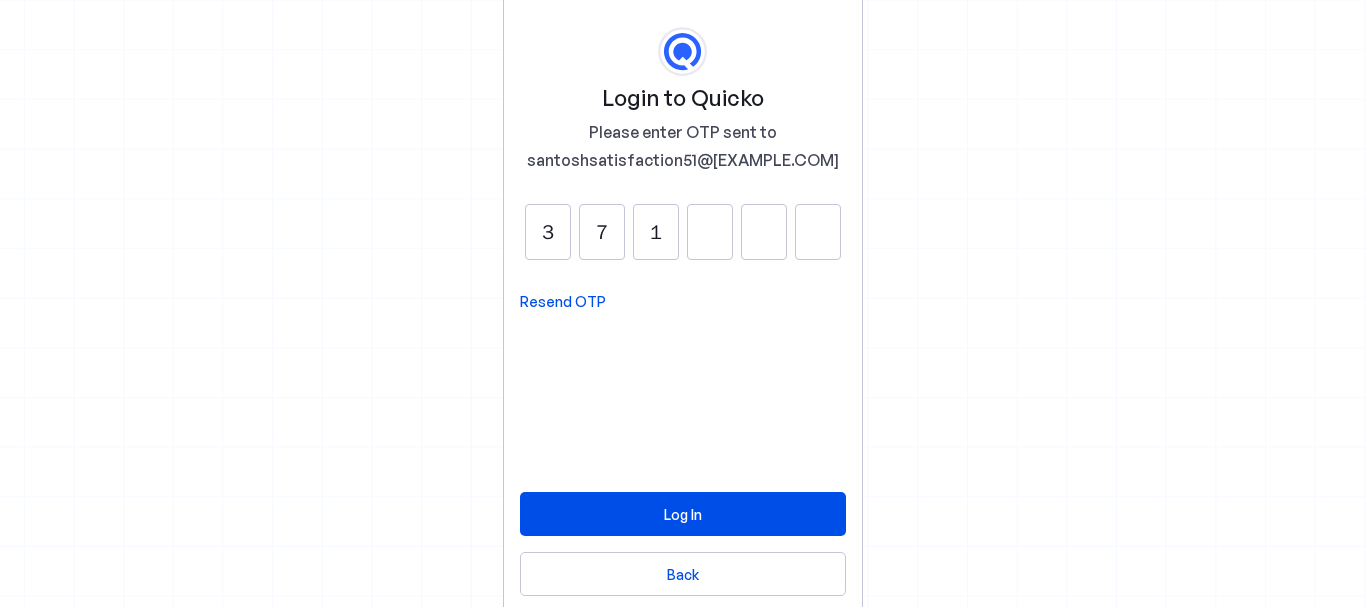 type on "1" 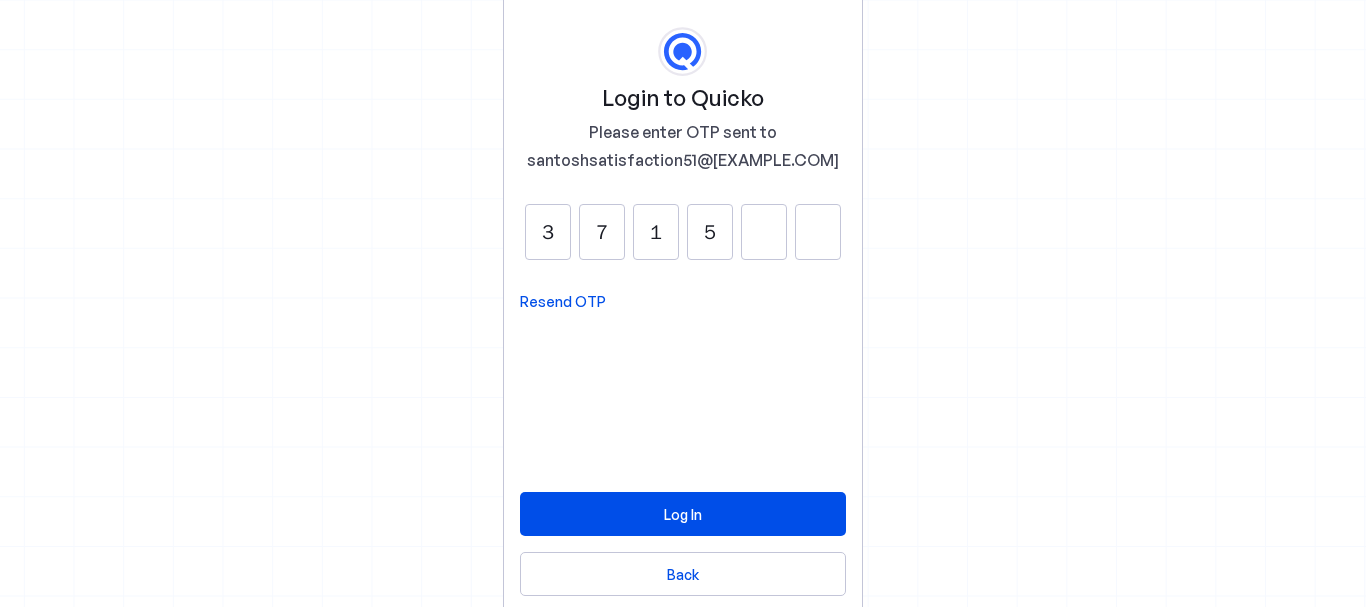 type on "5" 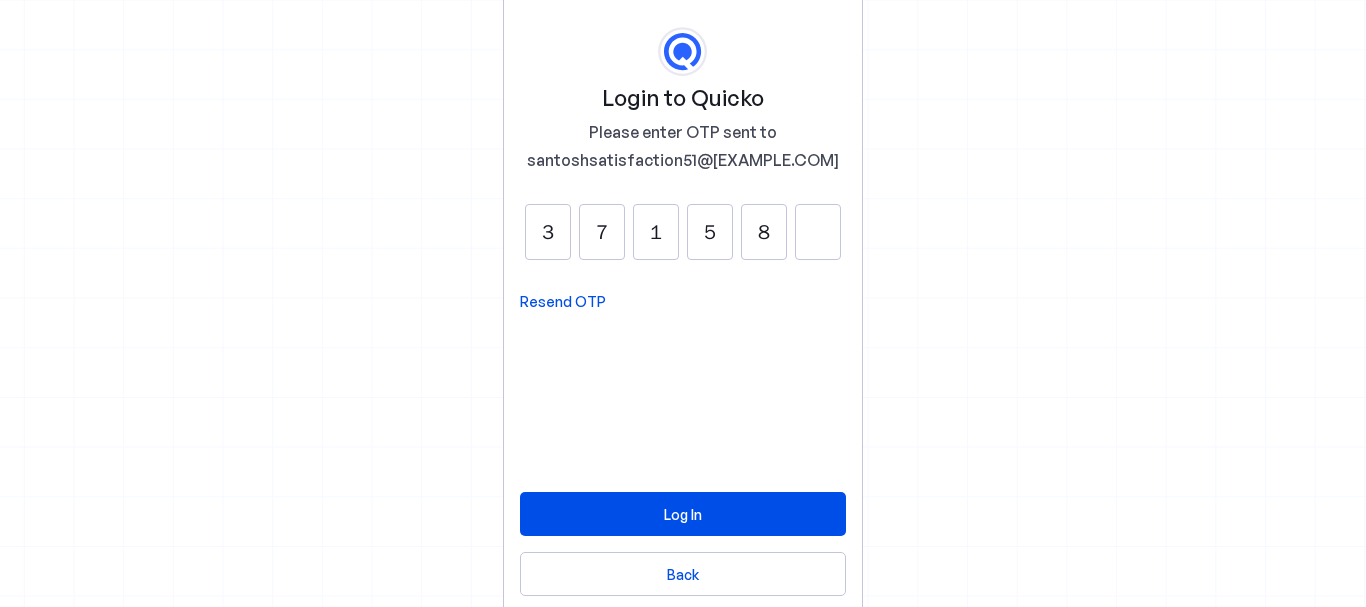 type on "8" 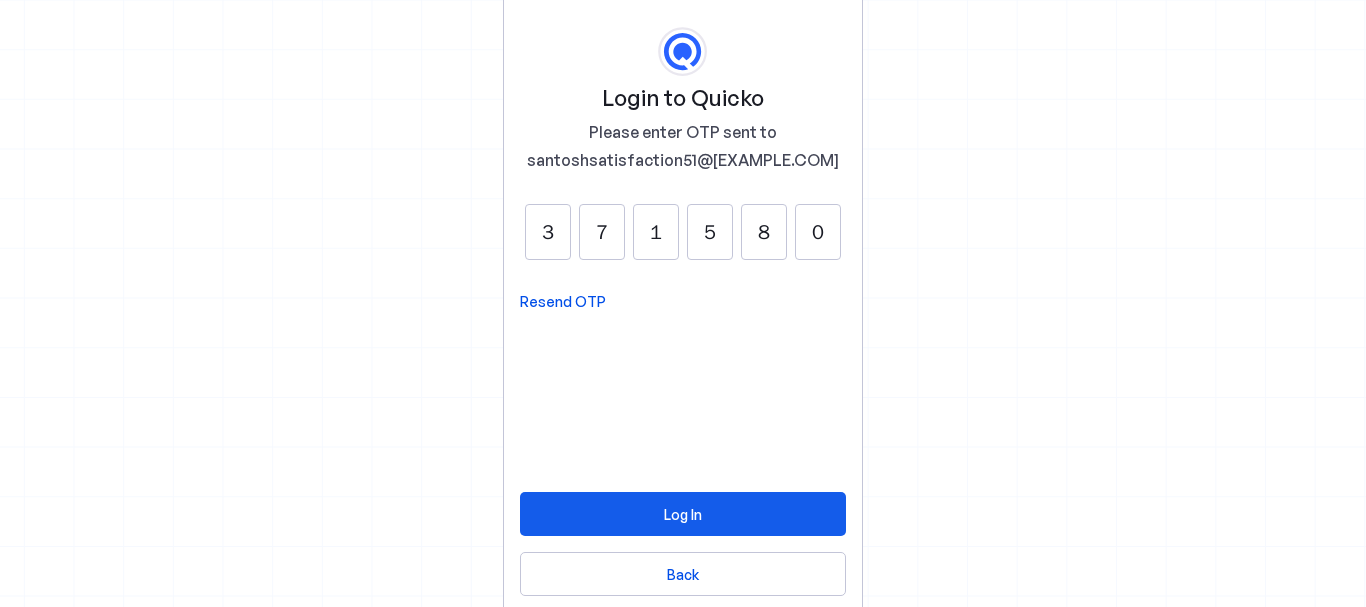 type on "0" 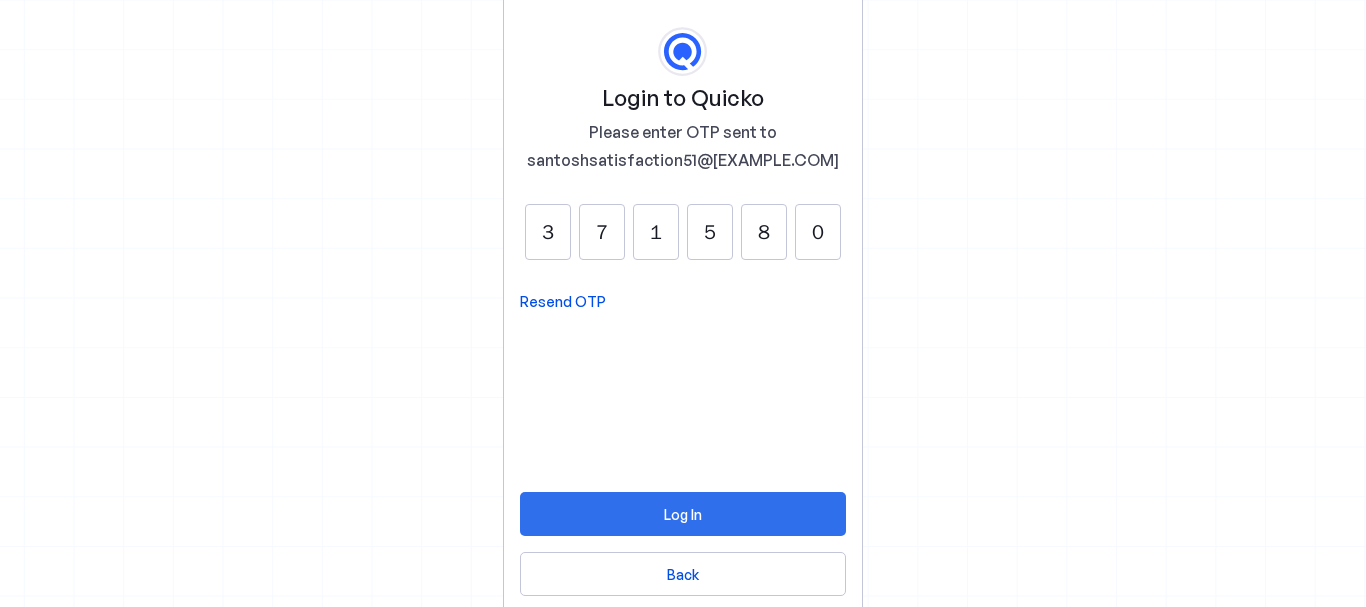click on "Log In" at bounding box center [683, 514] 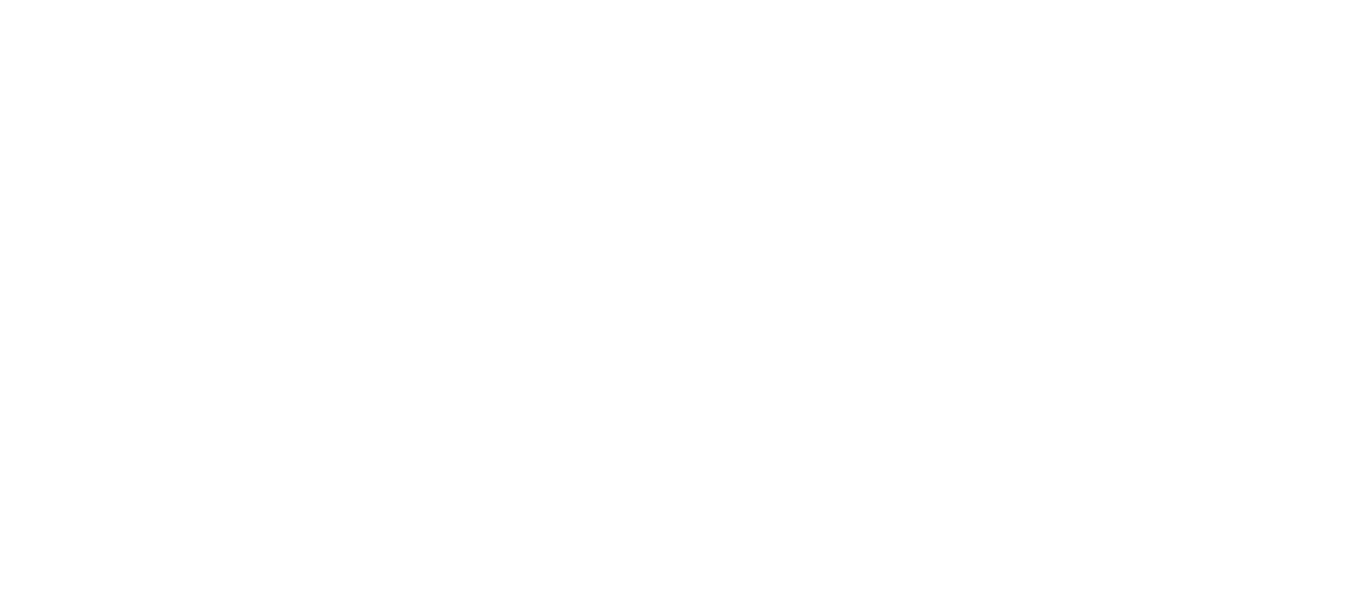 scroll, scrollTop: 0, scrollLeft: 0, axis: both 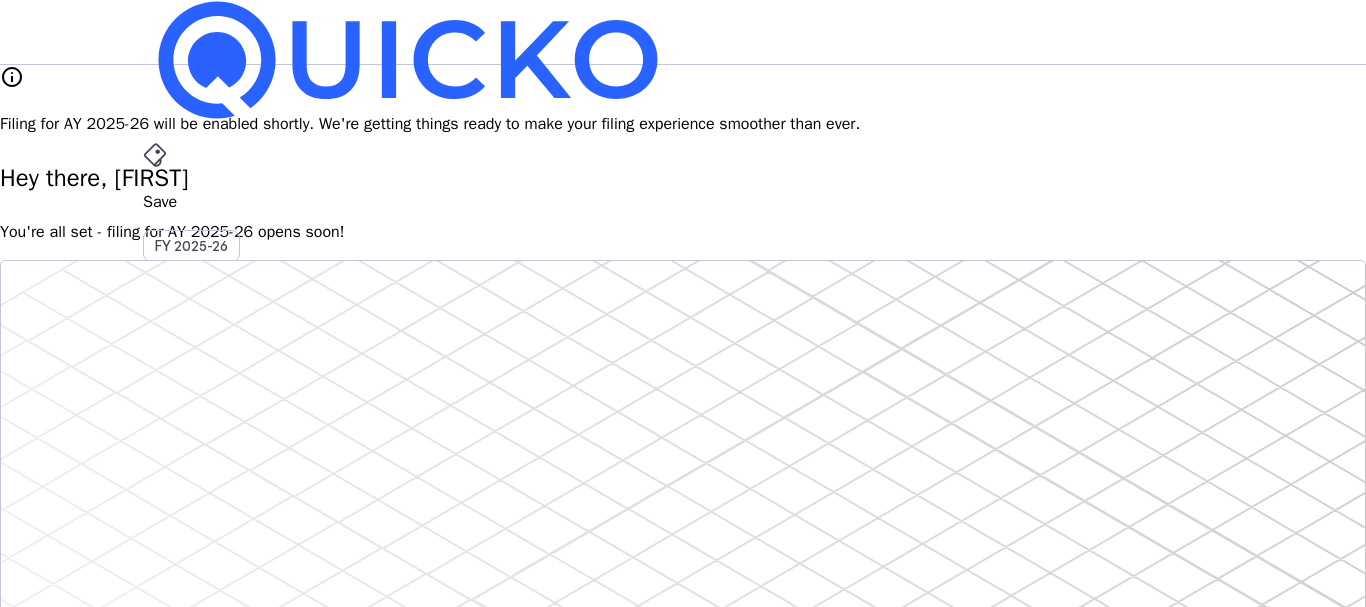 click on "AY 2025-26" at bounding box center (192, 452) 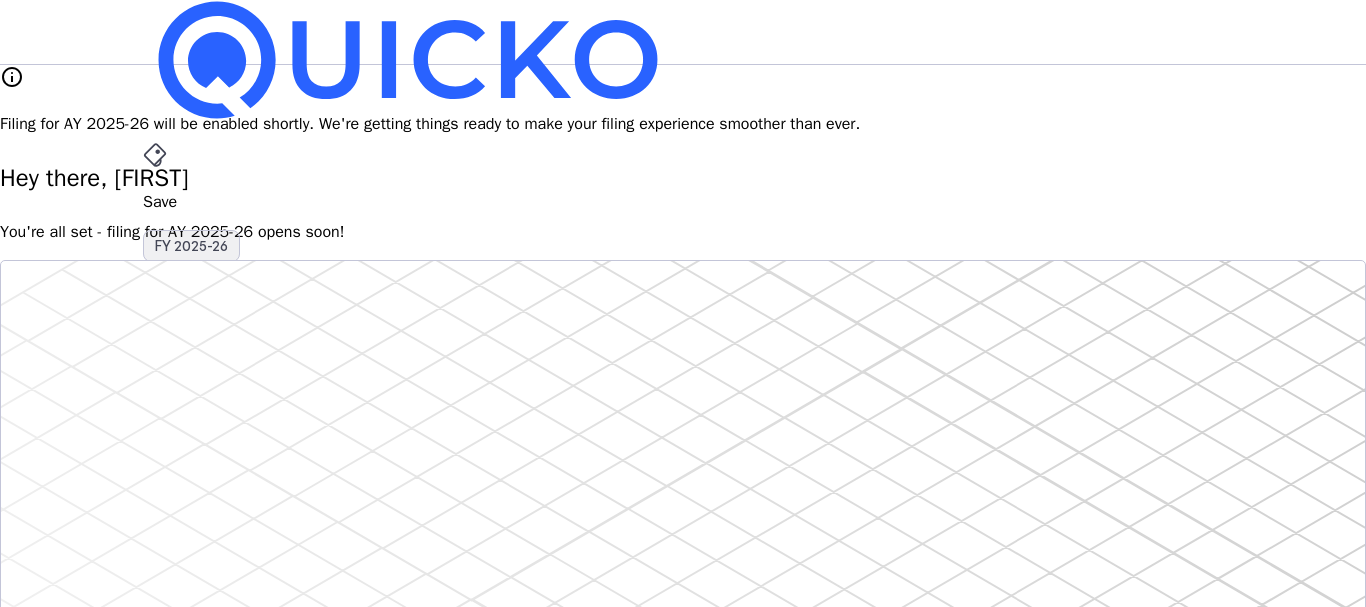 click on "FY 2025-26" at bounding box center [191, 246] 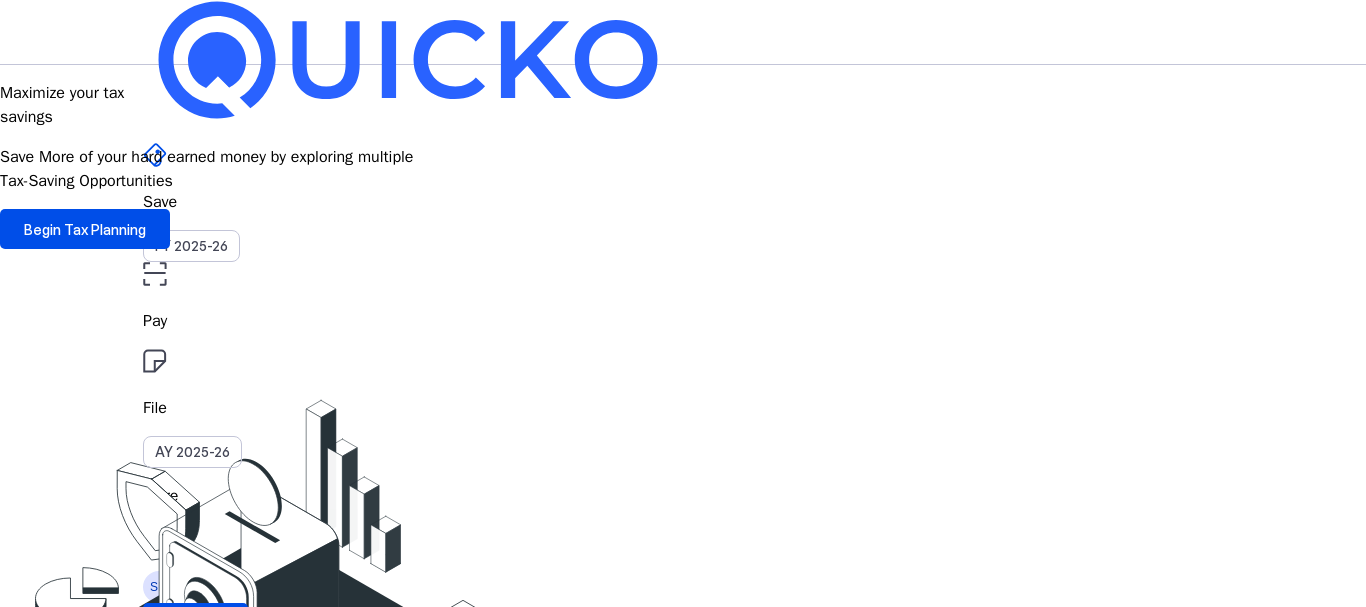 click on "SM" at bounding box center (159, 587) 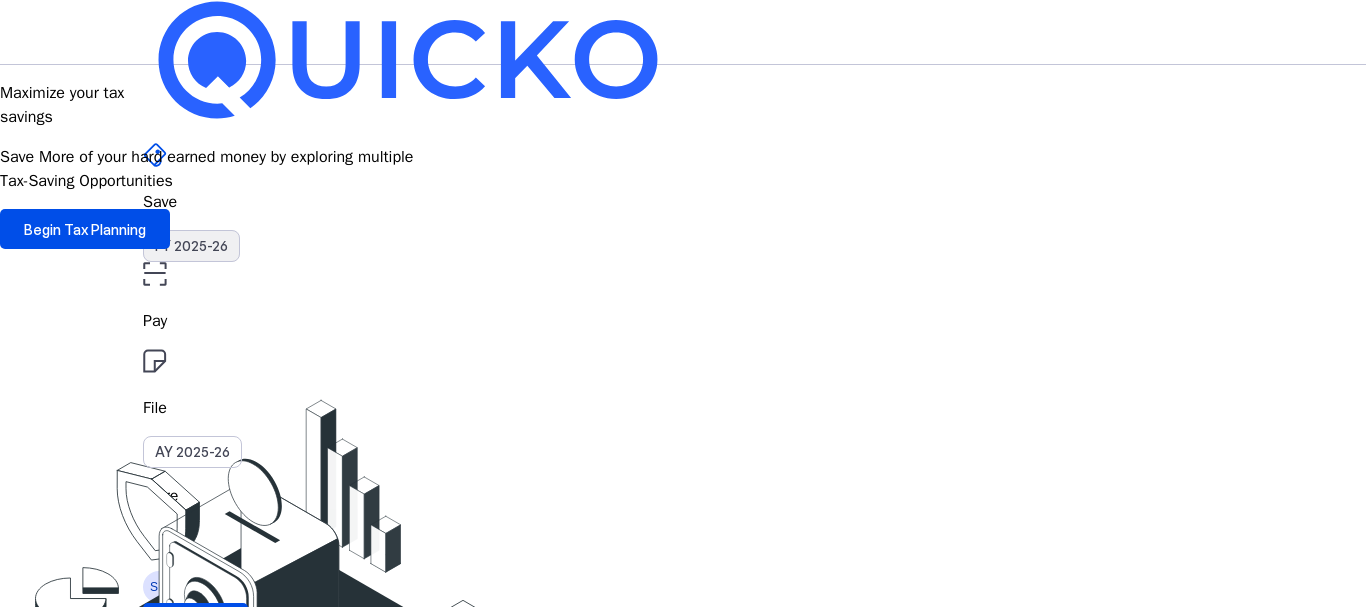 click on "FY 2025-26" at bounding box center (191, 246) 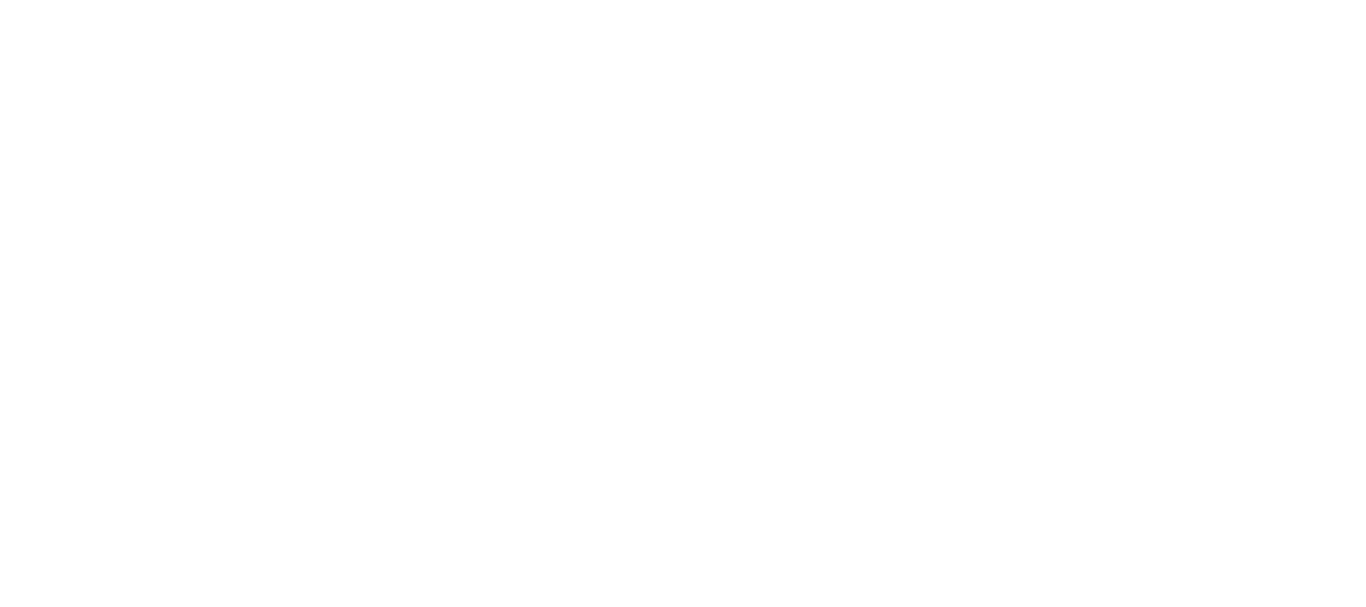 scroll, scrollTop: 0, scrollLeft: 0, axis: both 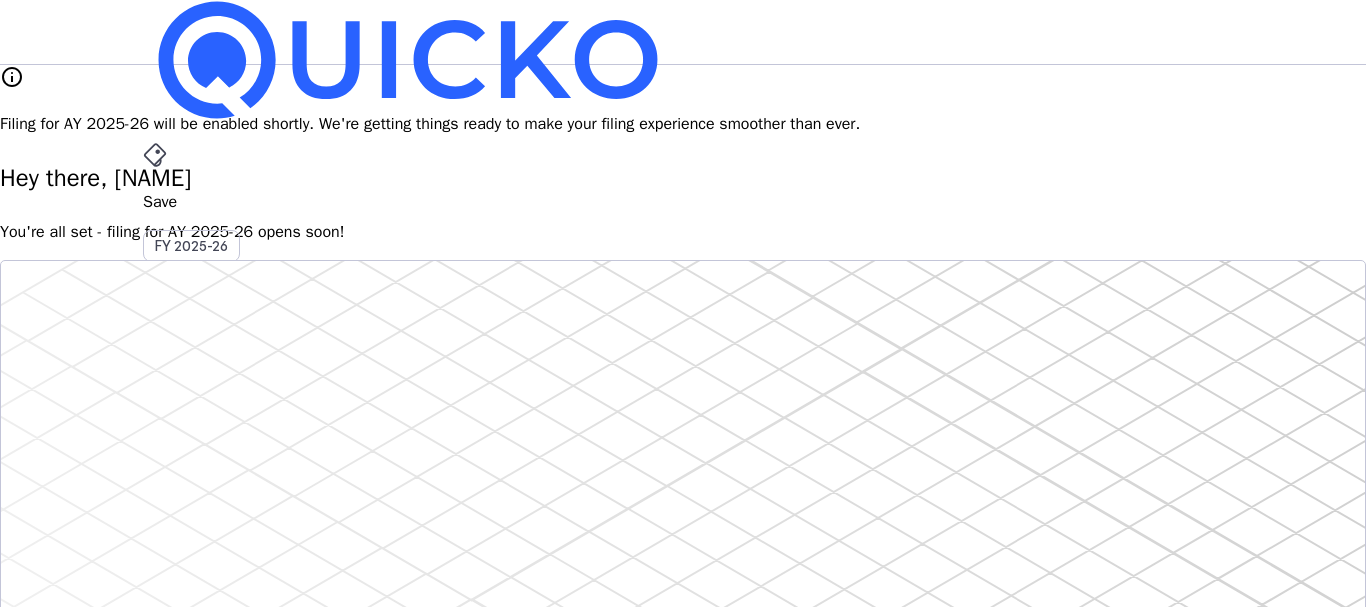 click on "You're all set - filing for AY 2025-26 opens soon!" at bounding box center (683, 232) 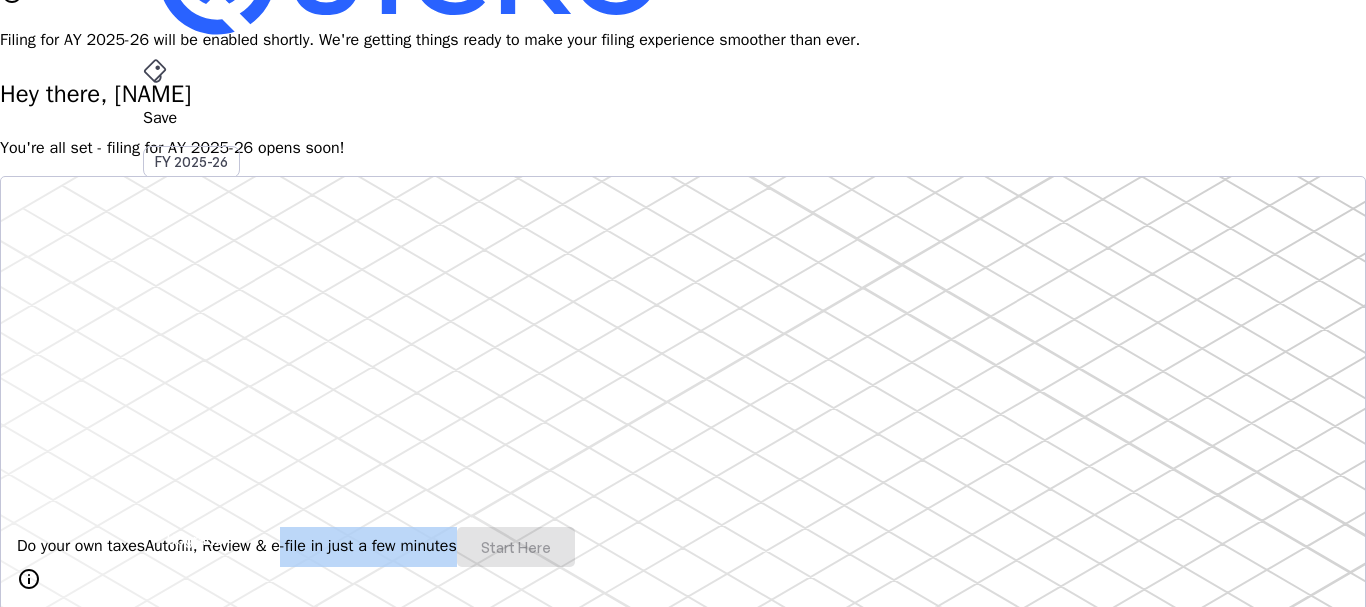 drag, startPoint x: 281, startPoint y: 606, endPoint x: 278, endPoint y: 589, distance: 17.262676 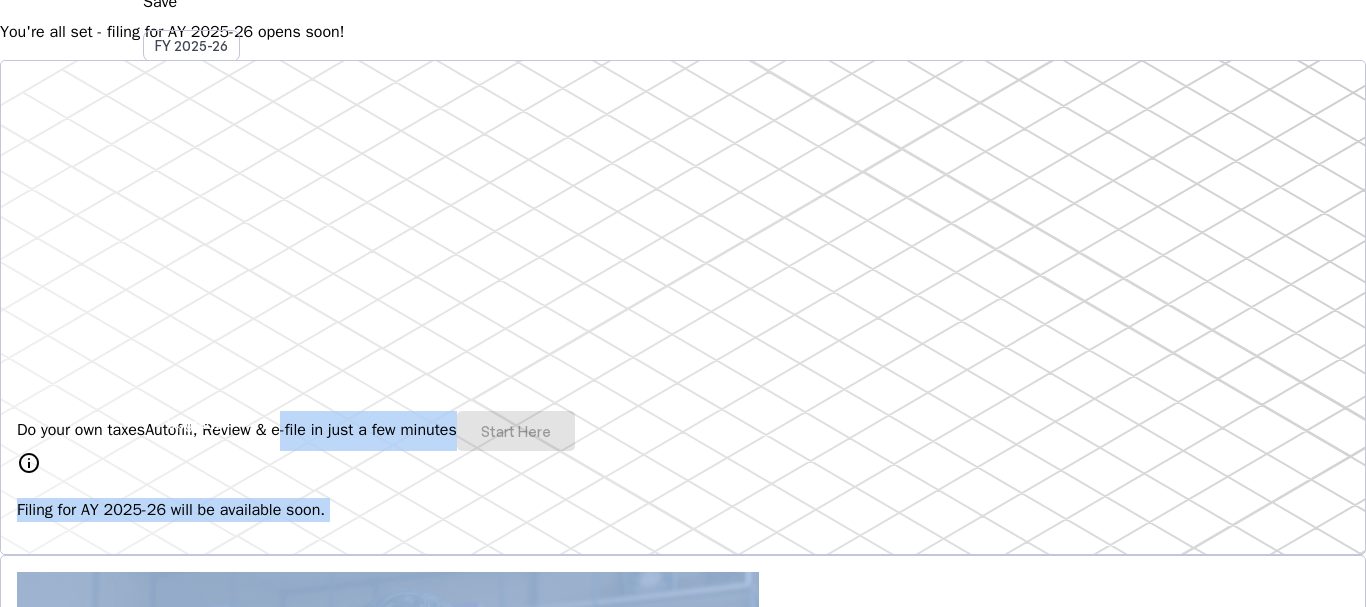 click on "info" at bounding box center (29, 463) 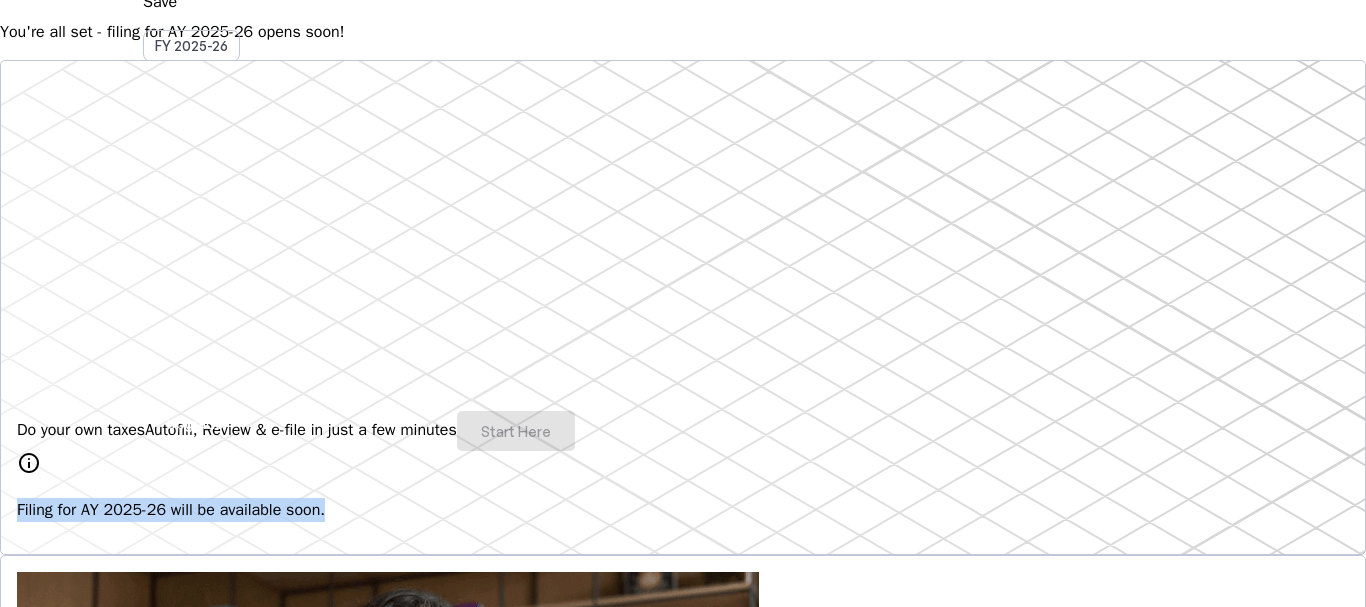 drag, startPoint x: 422, startPoint y: 516, endPoint x: 152, endPoint y: 517, distance: 270.00186 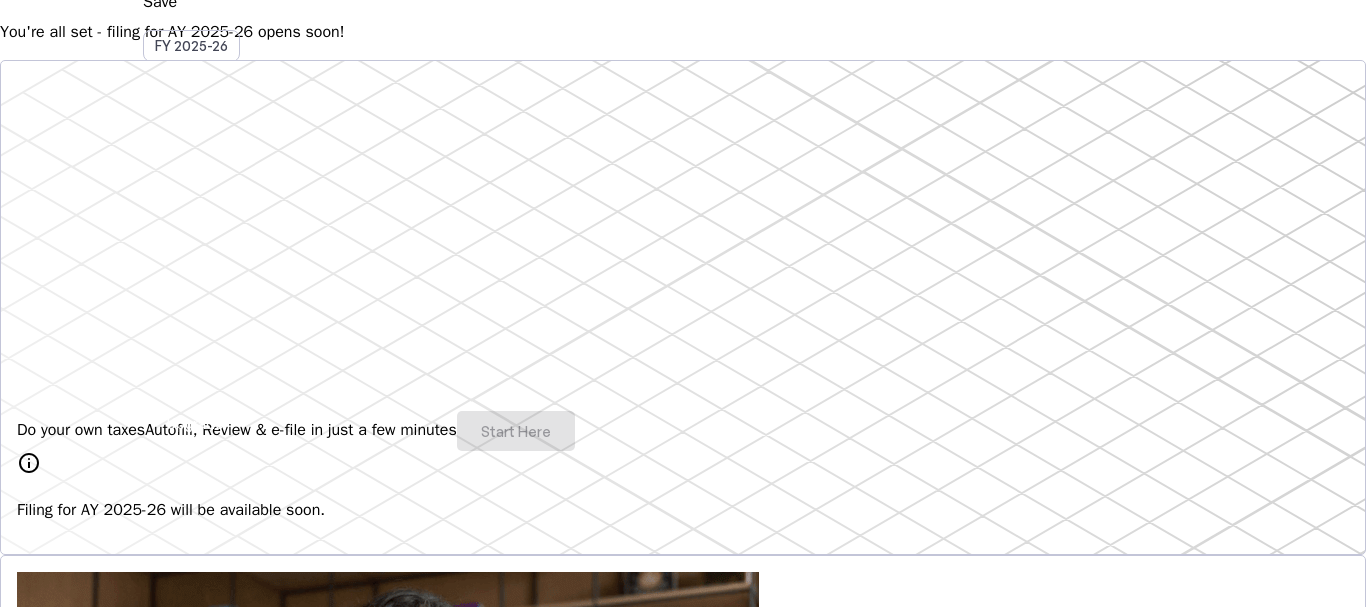 drag, startPoint x: 1105, startPoint y: 6, endPoint x: 196, endPoint y: 32, distance: 909.37177 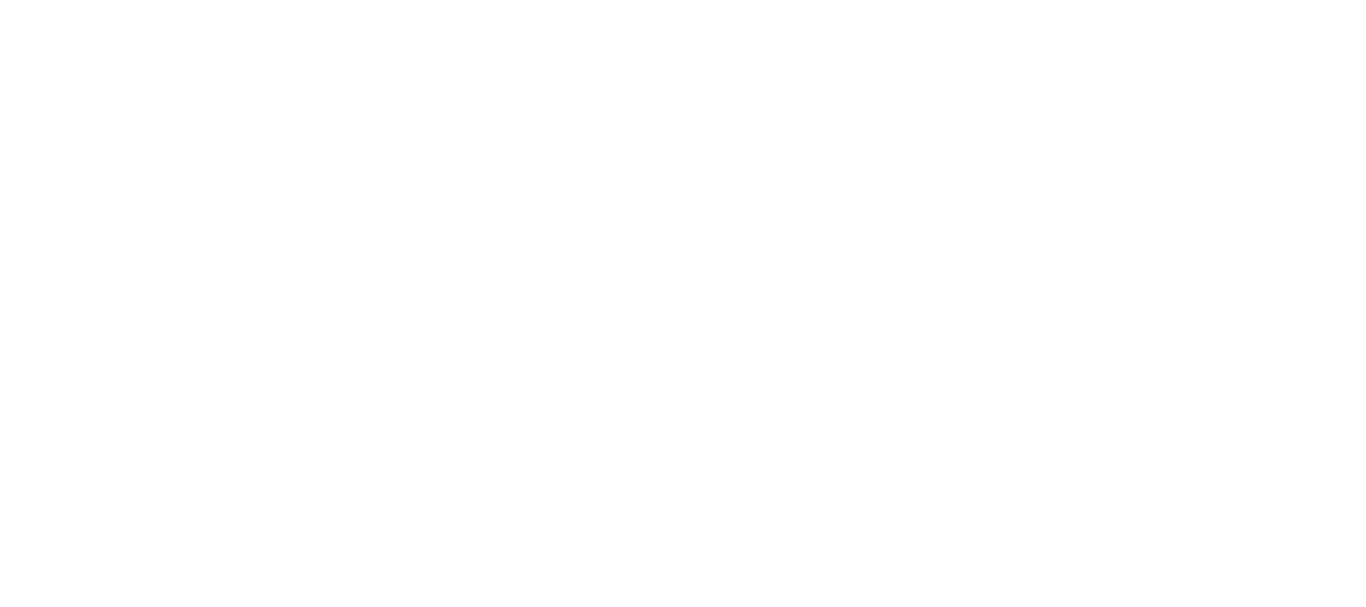 scroll, scrollTop: 0, scrollLeft: 0, axis: both 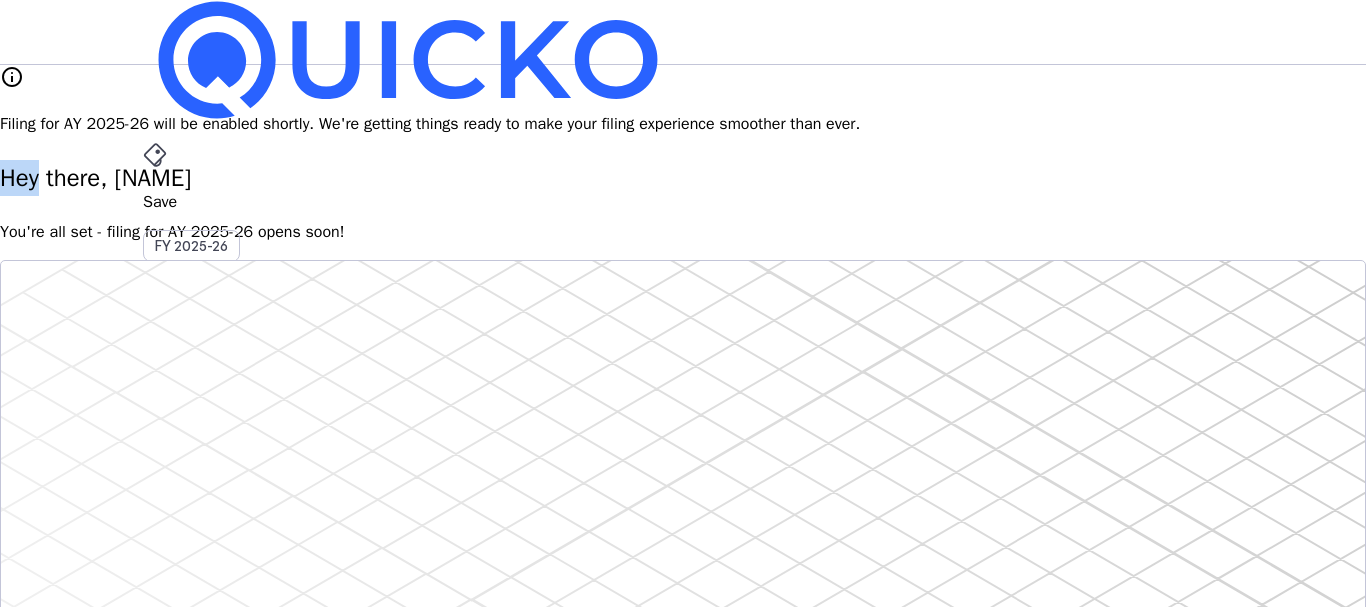 drag, startPoint x: 1103, startPoint y: 102, endPoint x: 180, endPoint y: 145, distance: 924.0011 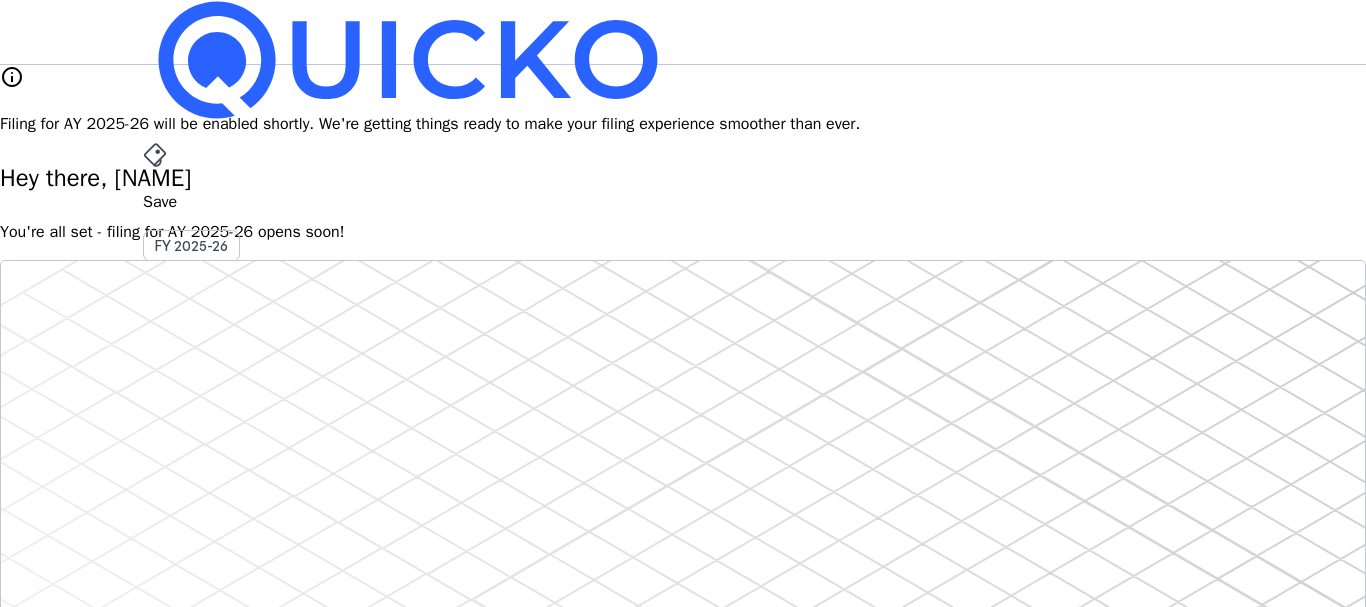 click at bounding box center (683, 3356) 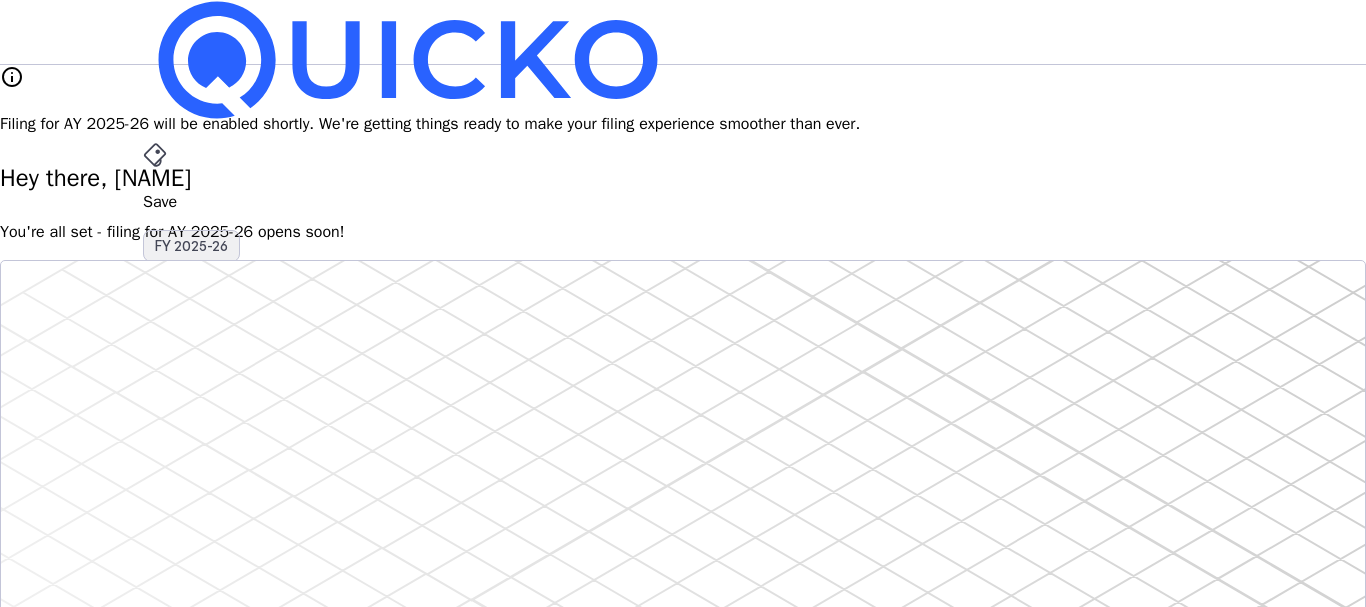 click on "FY 2025-26" at bounding box center [191, 246] 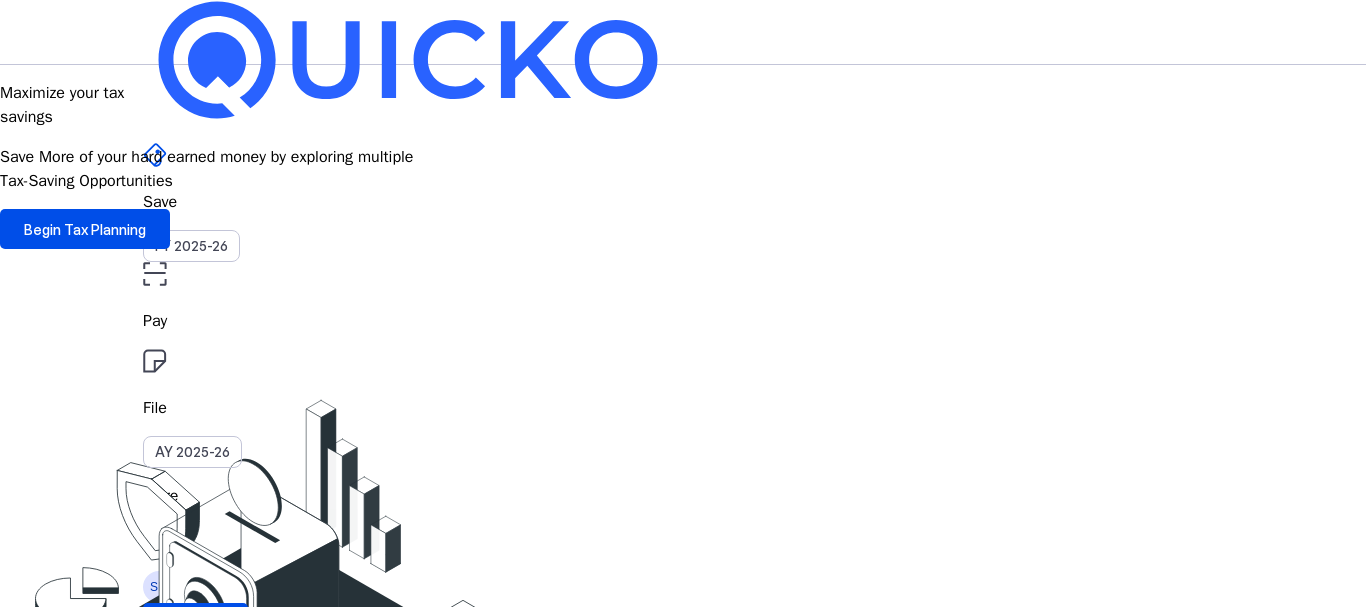 click on "FY 2025-26" at bounding box center (191, 246) 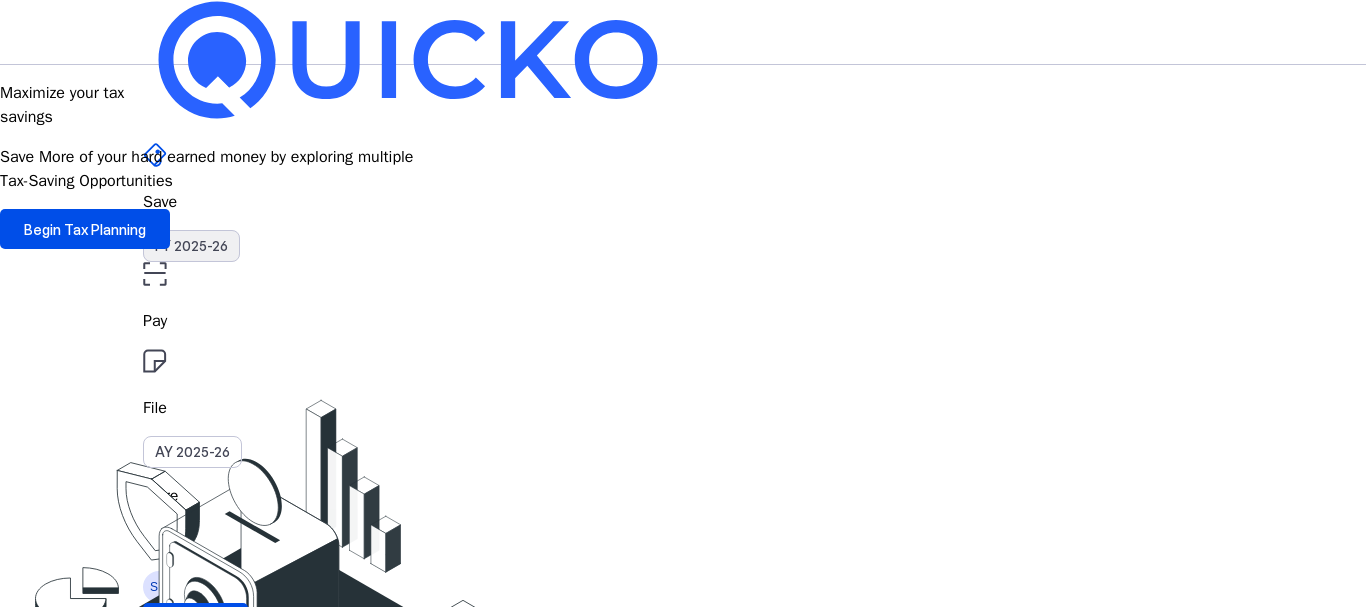 click on "FY 2025-26" at bounding box center [191, 246] 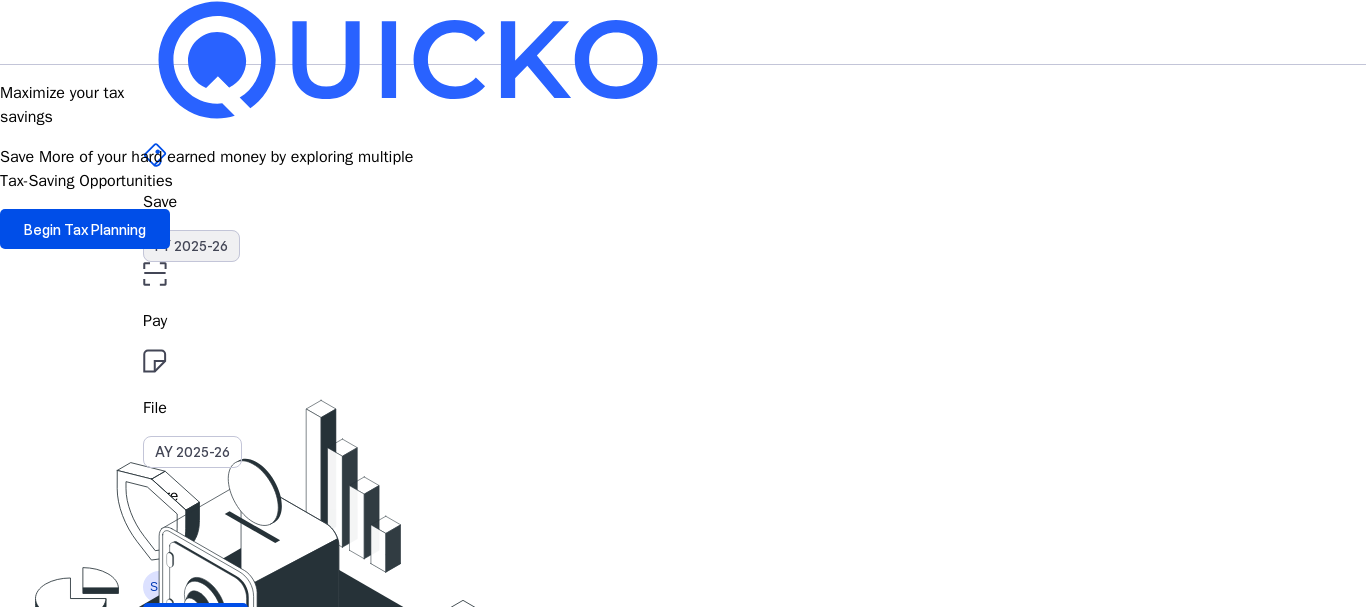 click on "FY 2025-26" at bounding box center [191, 246] 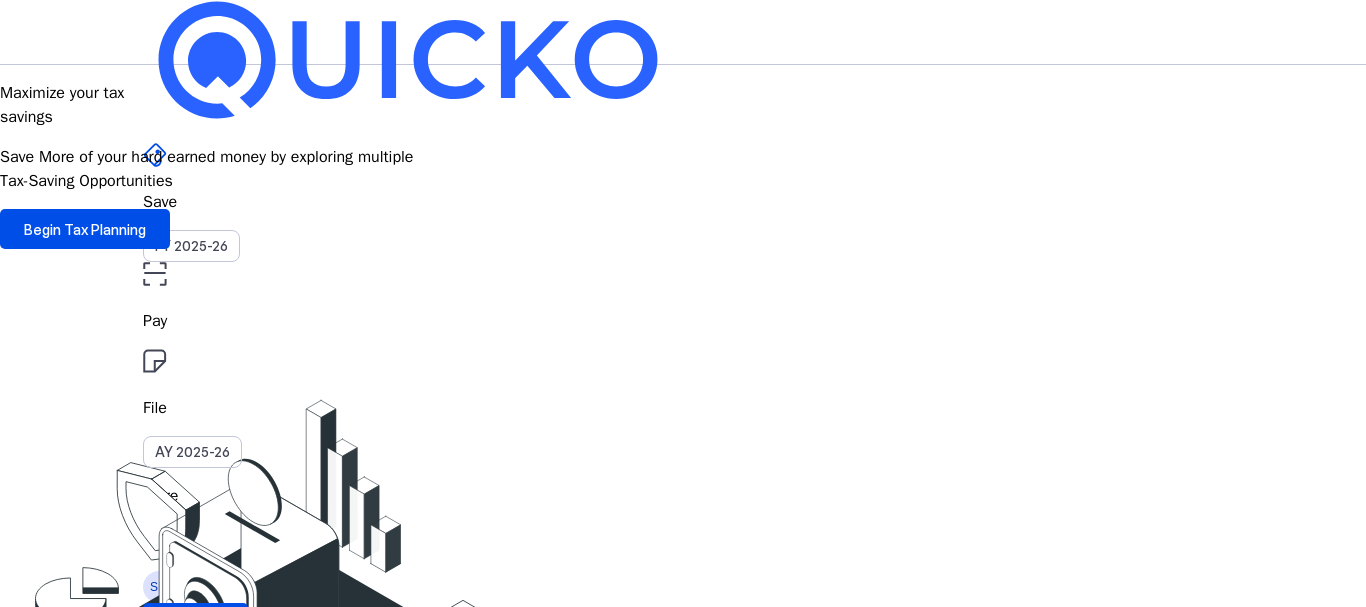 click on "Save FY 2025-26" at bounding box center [683, 202] 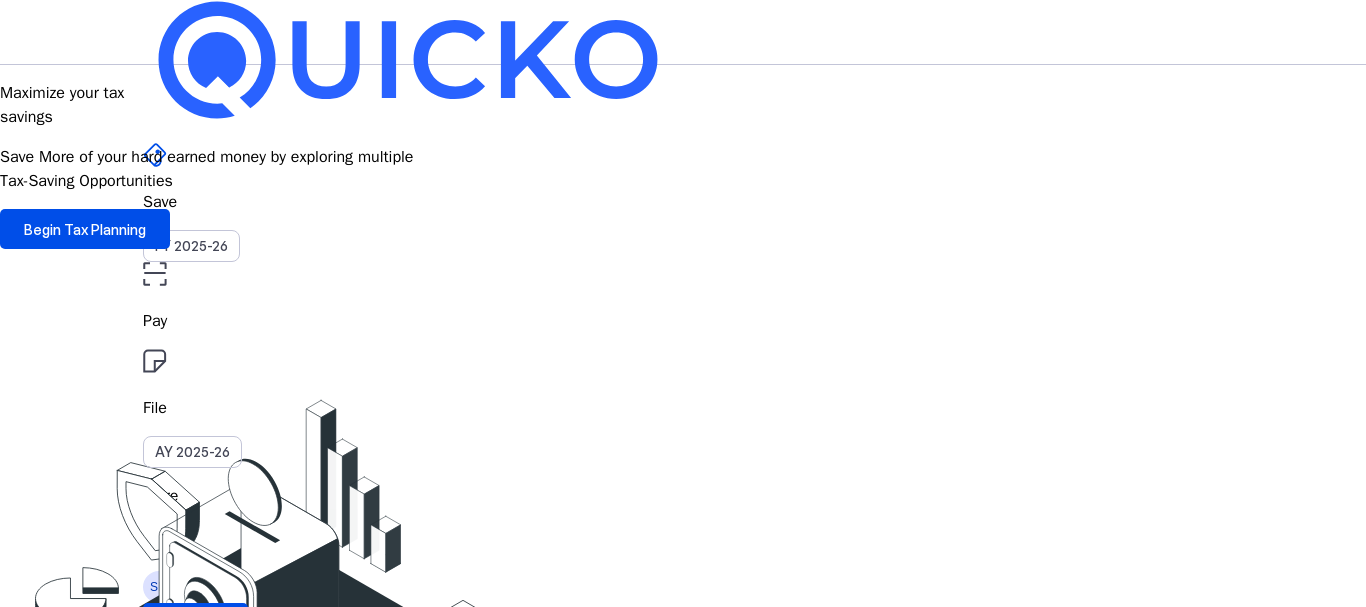 click on "File" at bounding box center (683, 321) 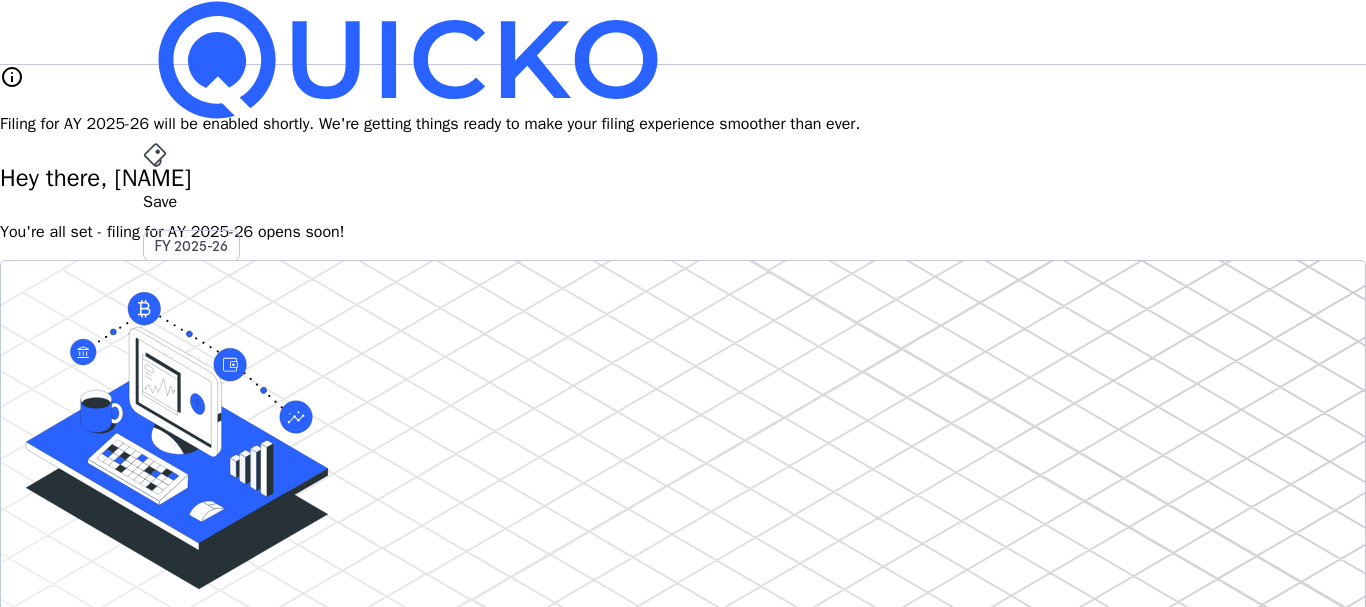 drag, startPoint x: 832, startPoint y: 36, endPoint x: 776, endPoint y: 37, distance: 56.008926 